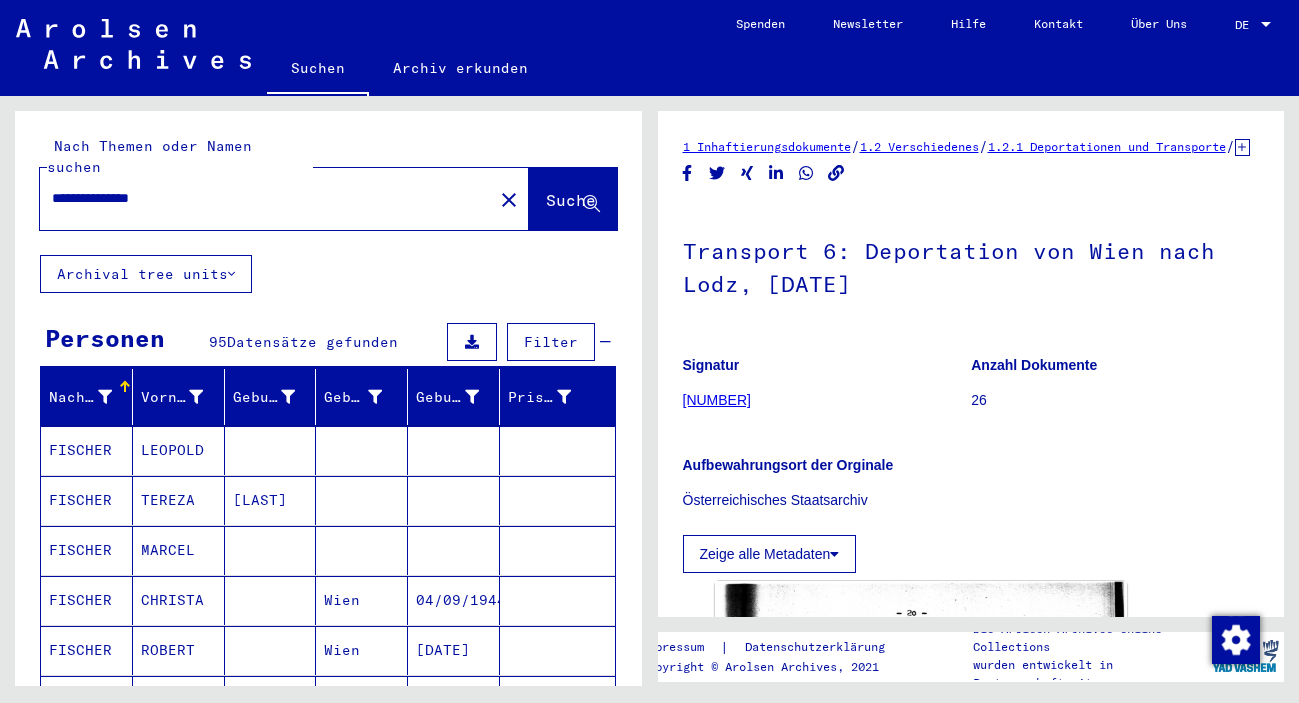 scroll, scrollTop: 0, scrollLeft: 0, axis: both 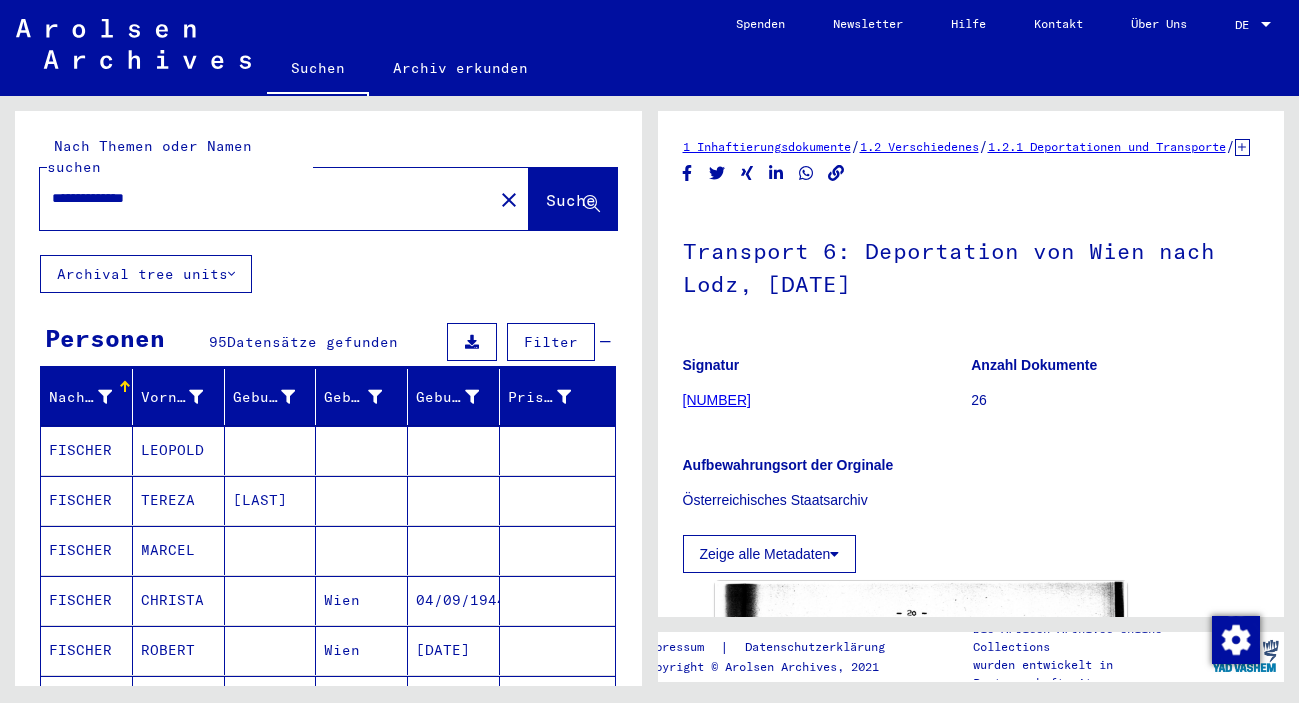 click on "Suche" 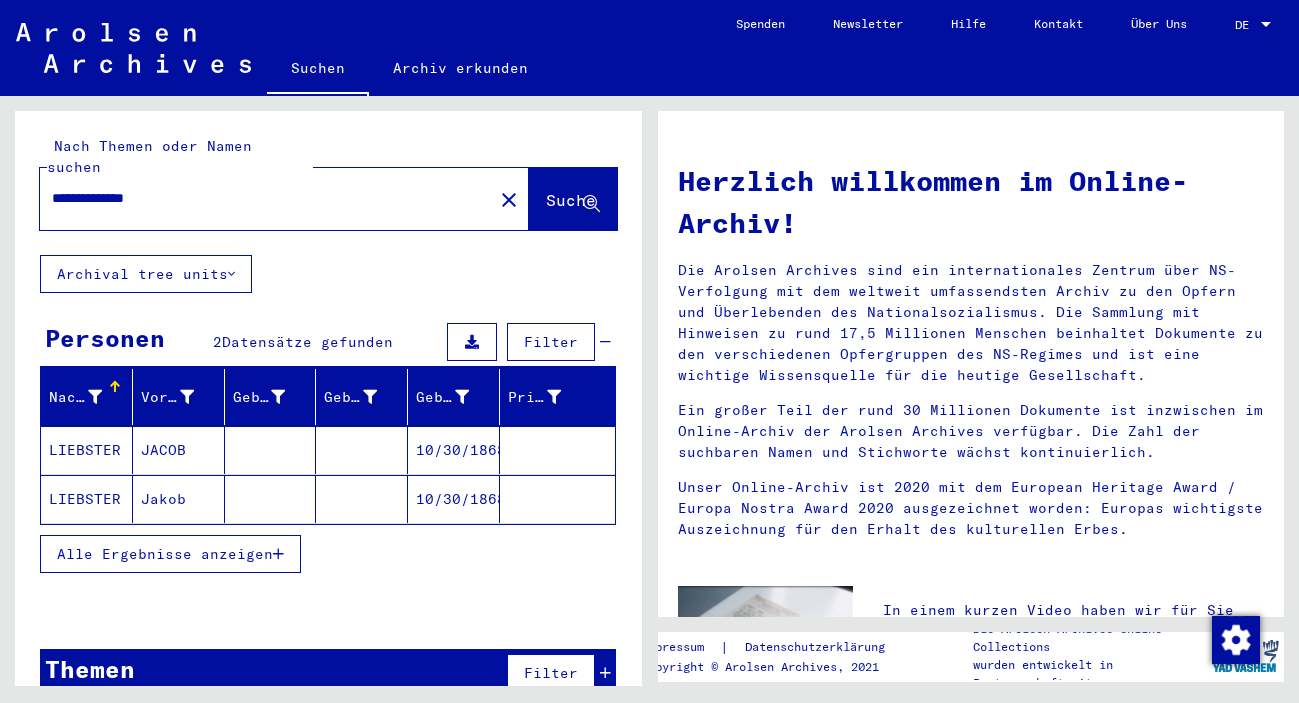 click on "10/30/1868" at bounding box center (454, 499) 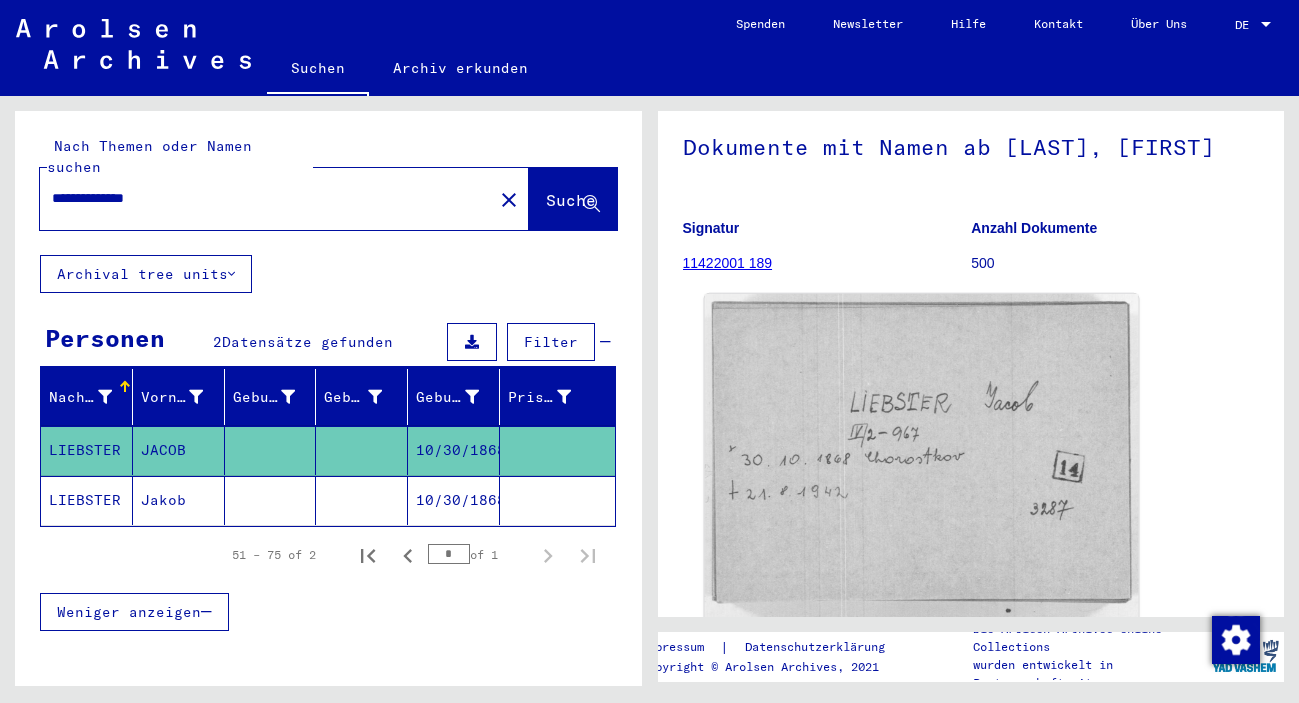 scroll, scrollTop: 216, scrollLeft: 0, axis: vertical 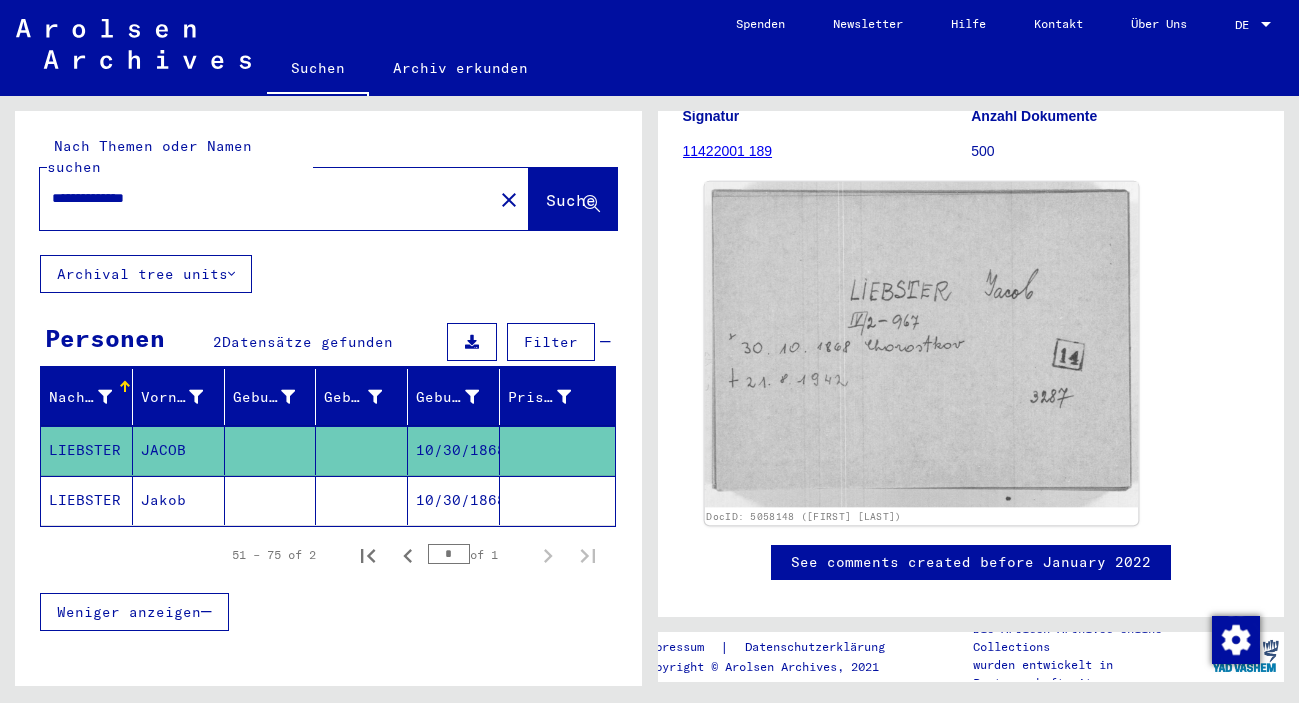 click 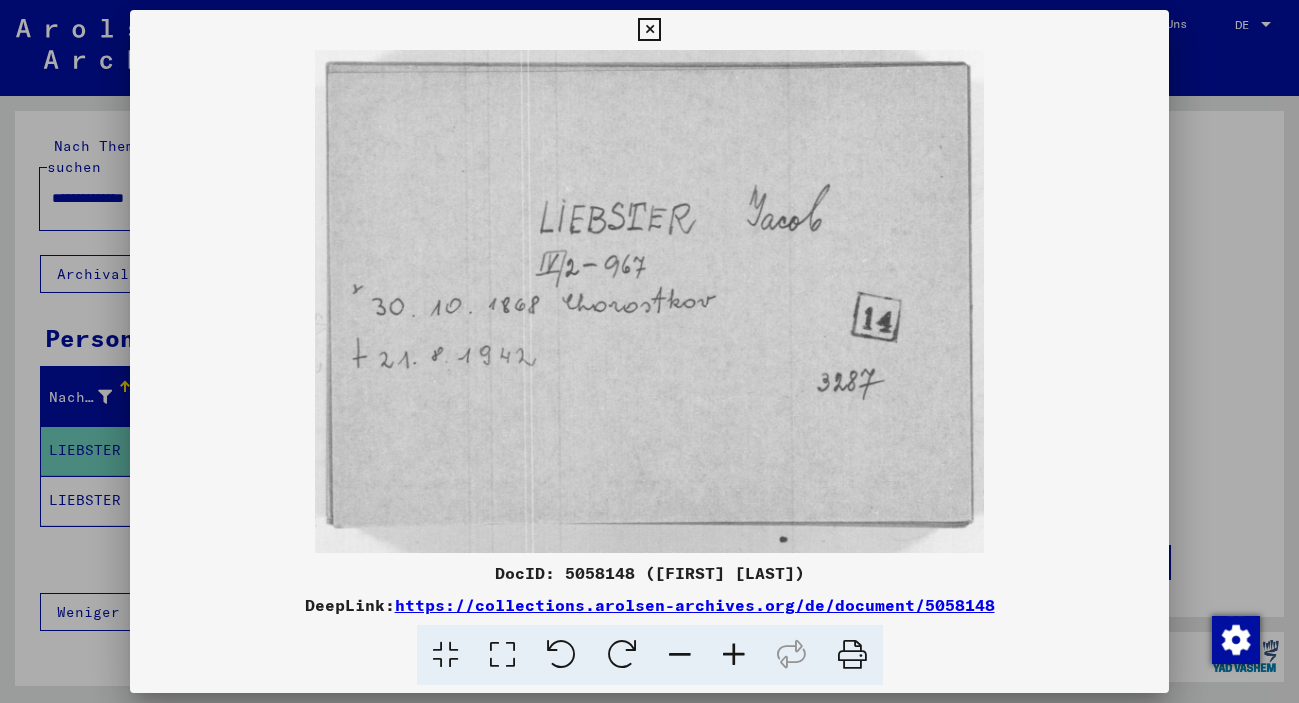 drag, startPoint x: 1044, startPoint y: 614, endPoint x: 403, endPoint y: 609, distance: 641.0195 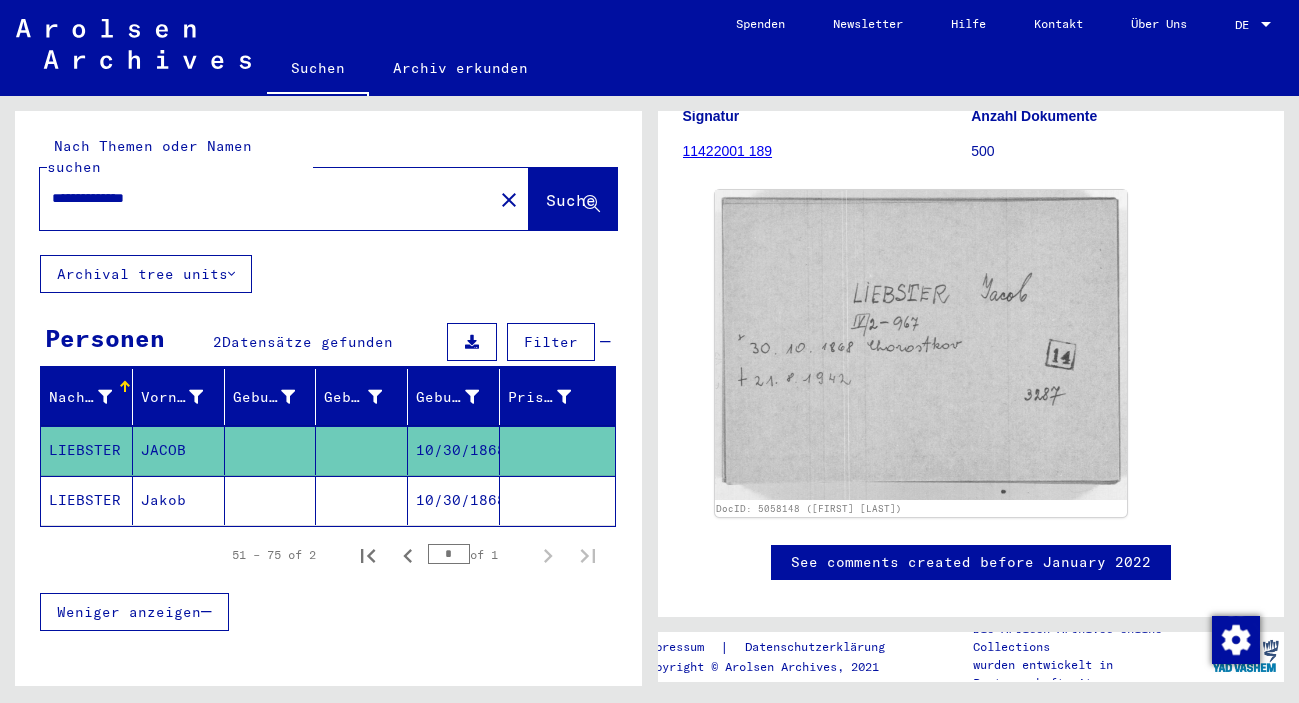 click on "10/30/1868" 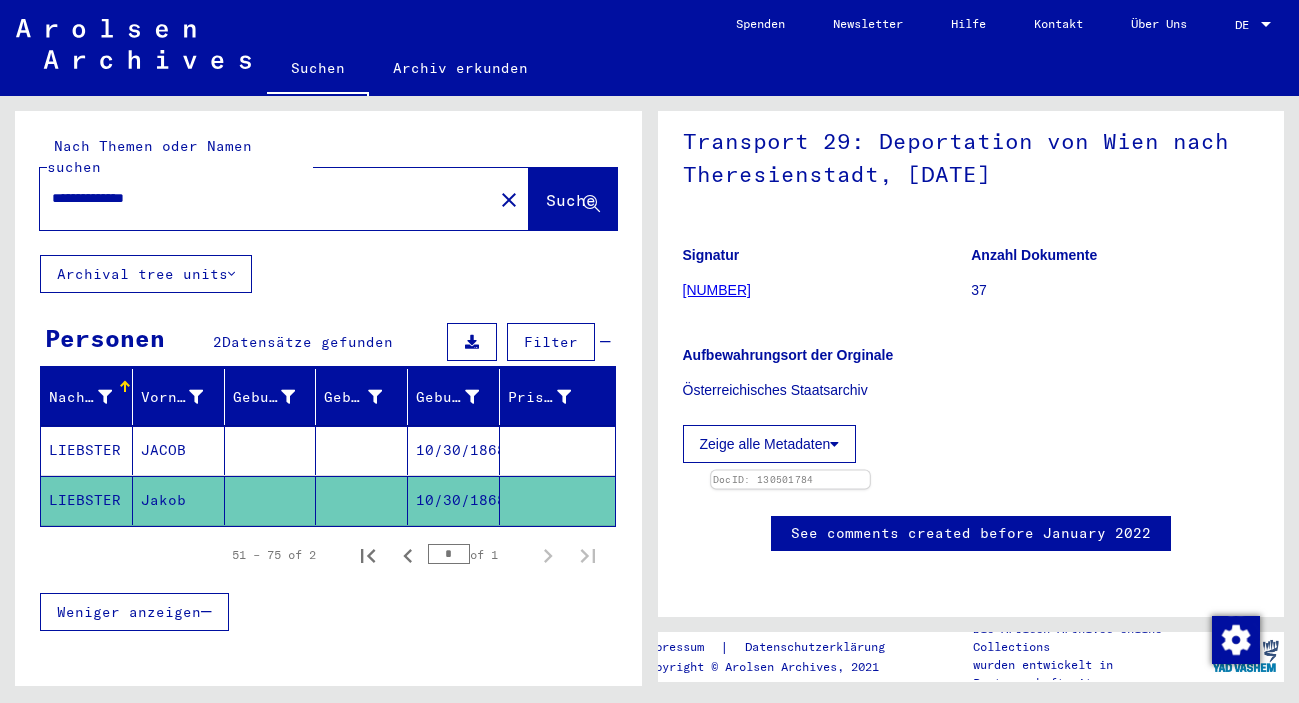 scroll, scrollTop: 324, scrollLeft: 0, axis: vertical 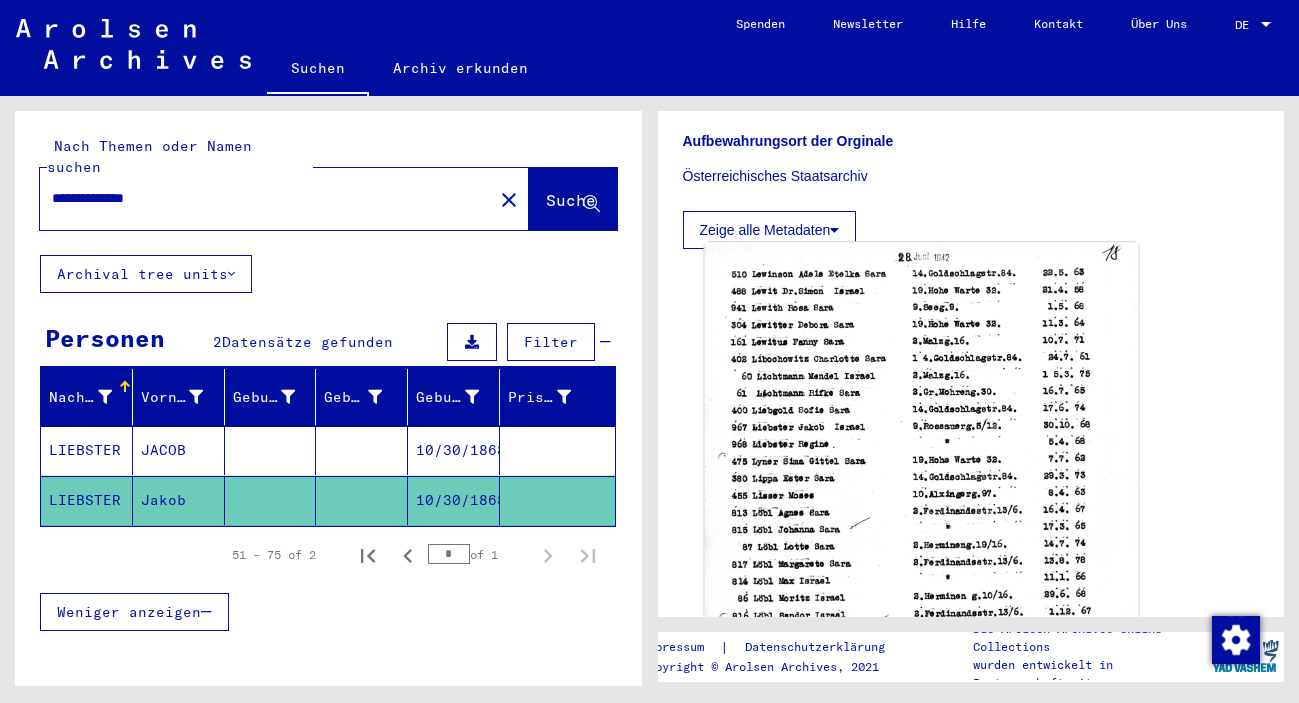 click 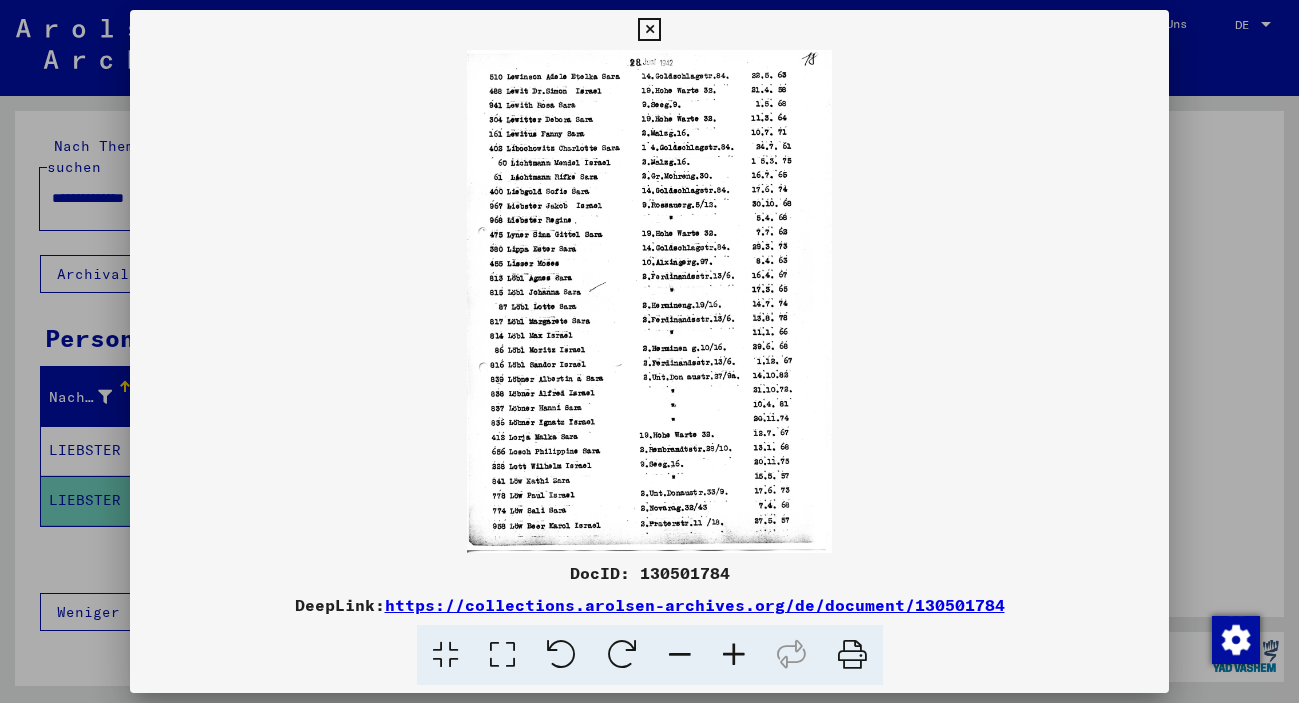 click at bounding box center (734, 655) 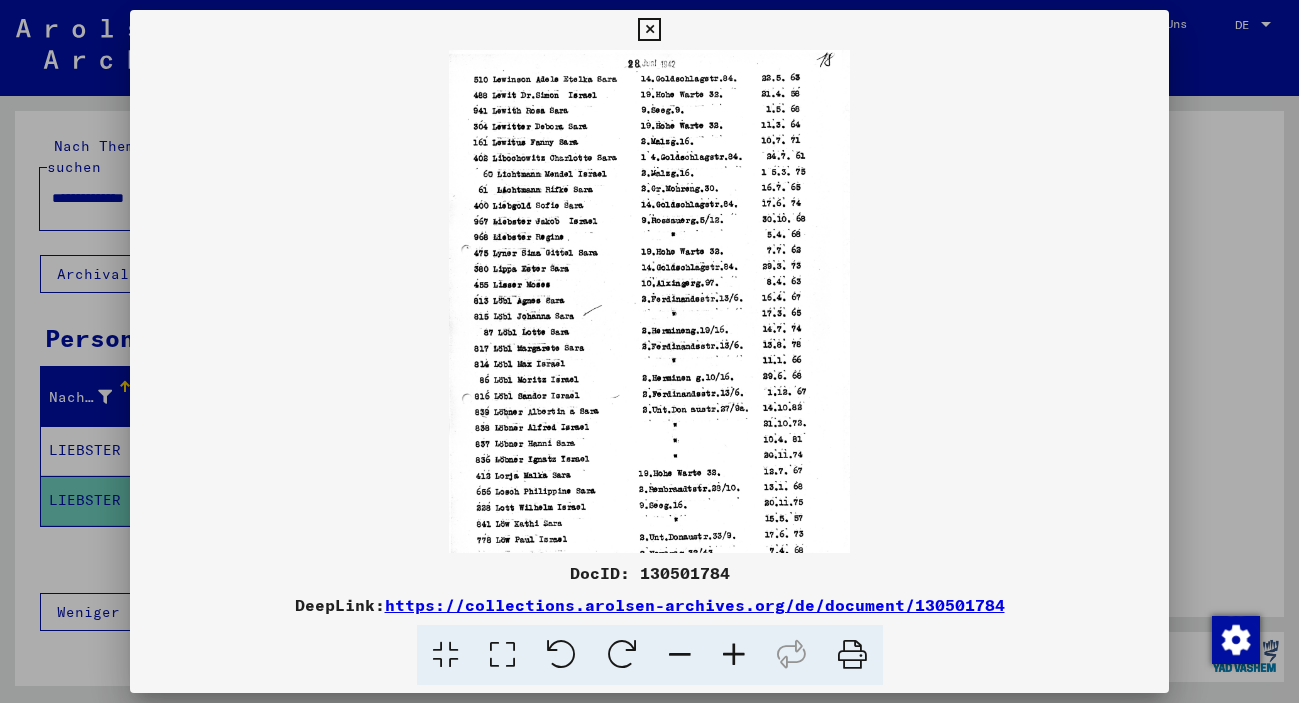click at bounding box center (734, 655) 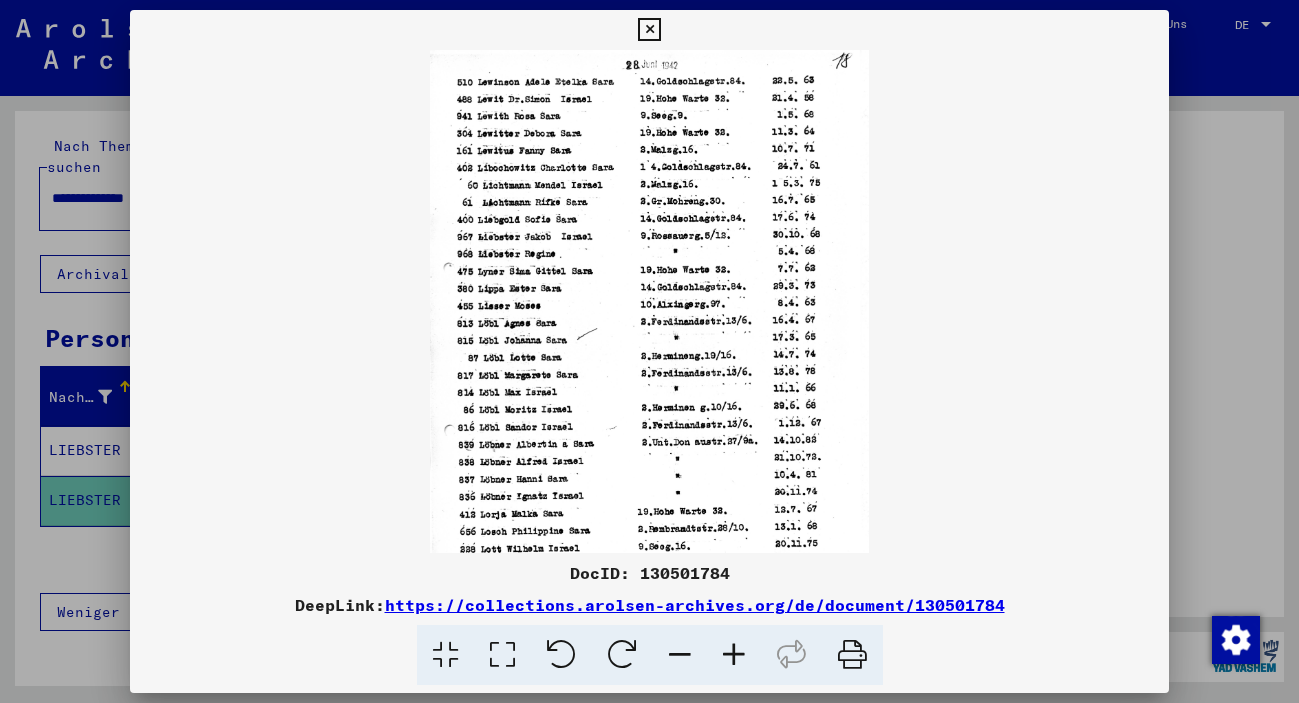 click at bounding box center [734, 655] 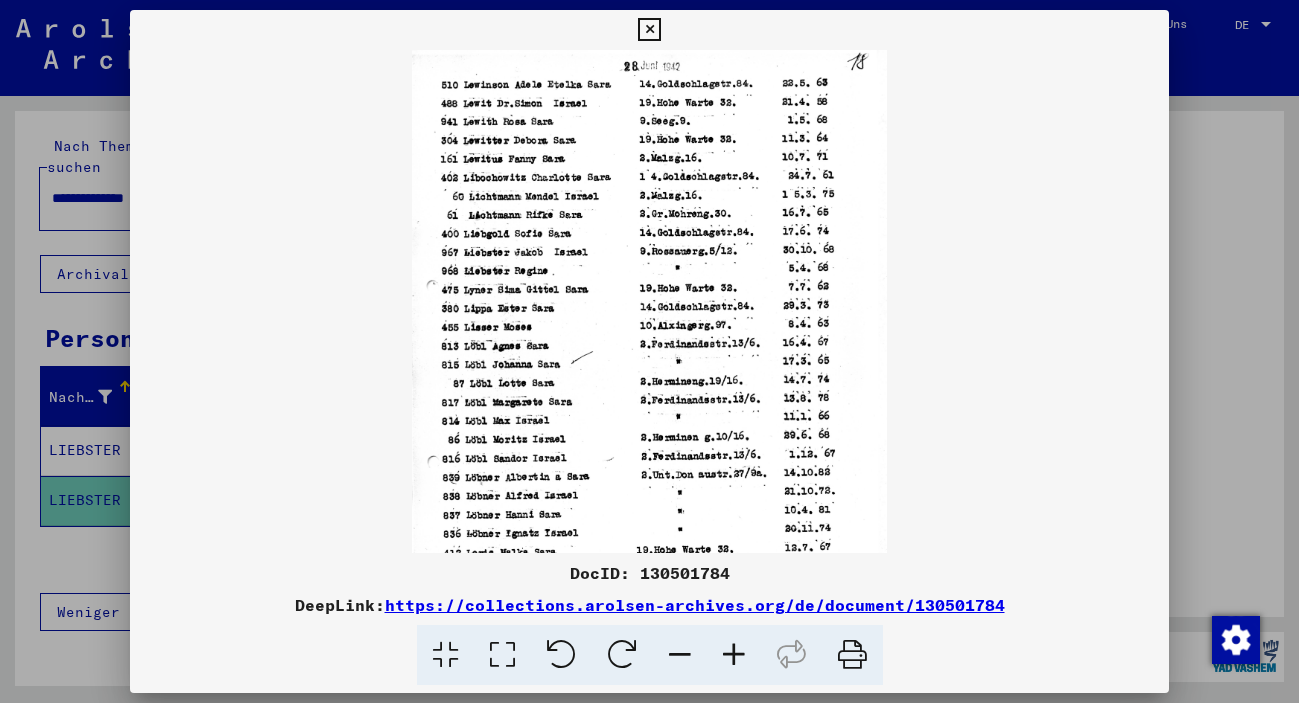 click at bounding box center (734, 655) 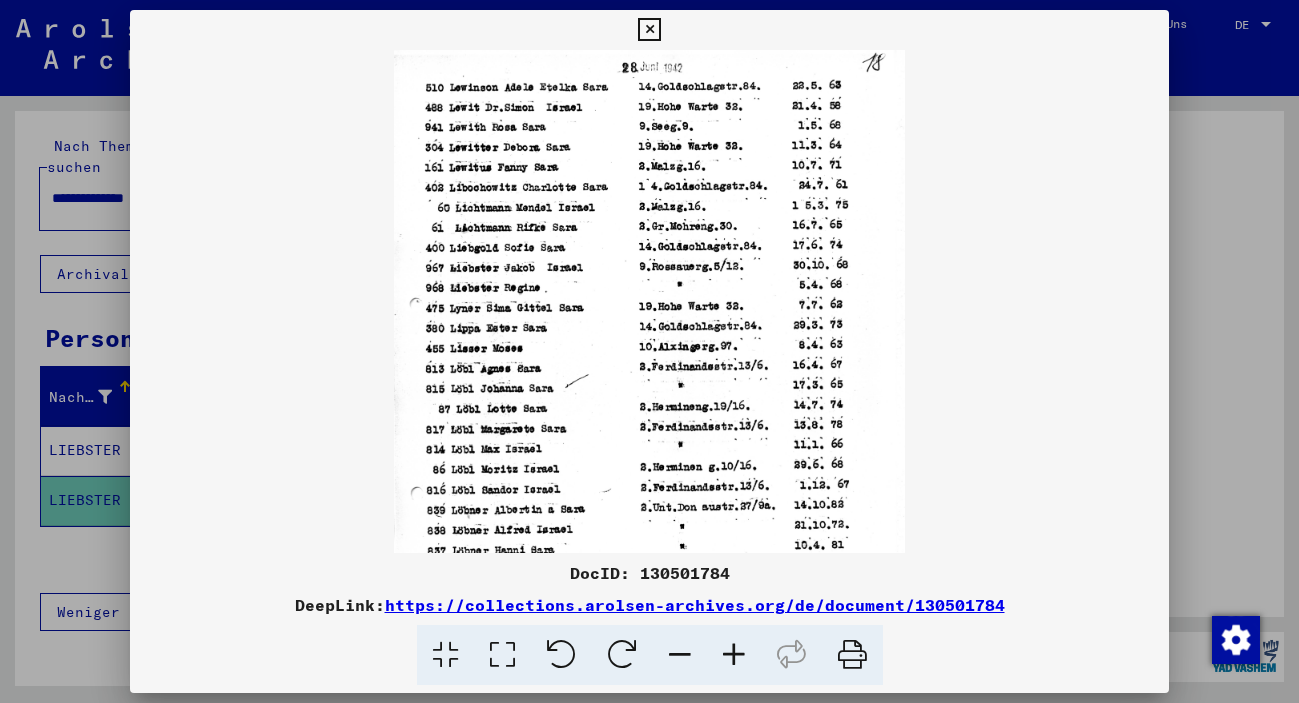 click at bounding box center [734, 655] 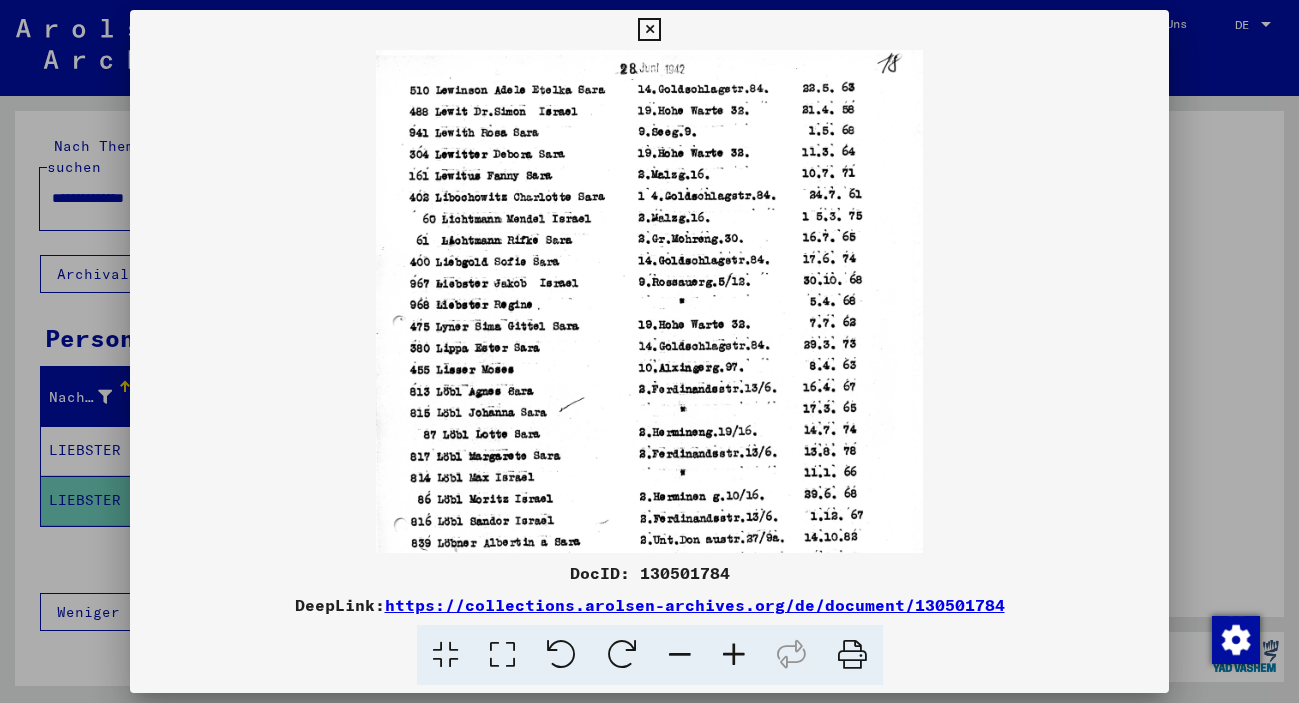 click at bounding box center [734, 655] 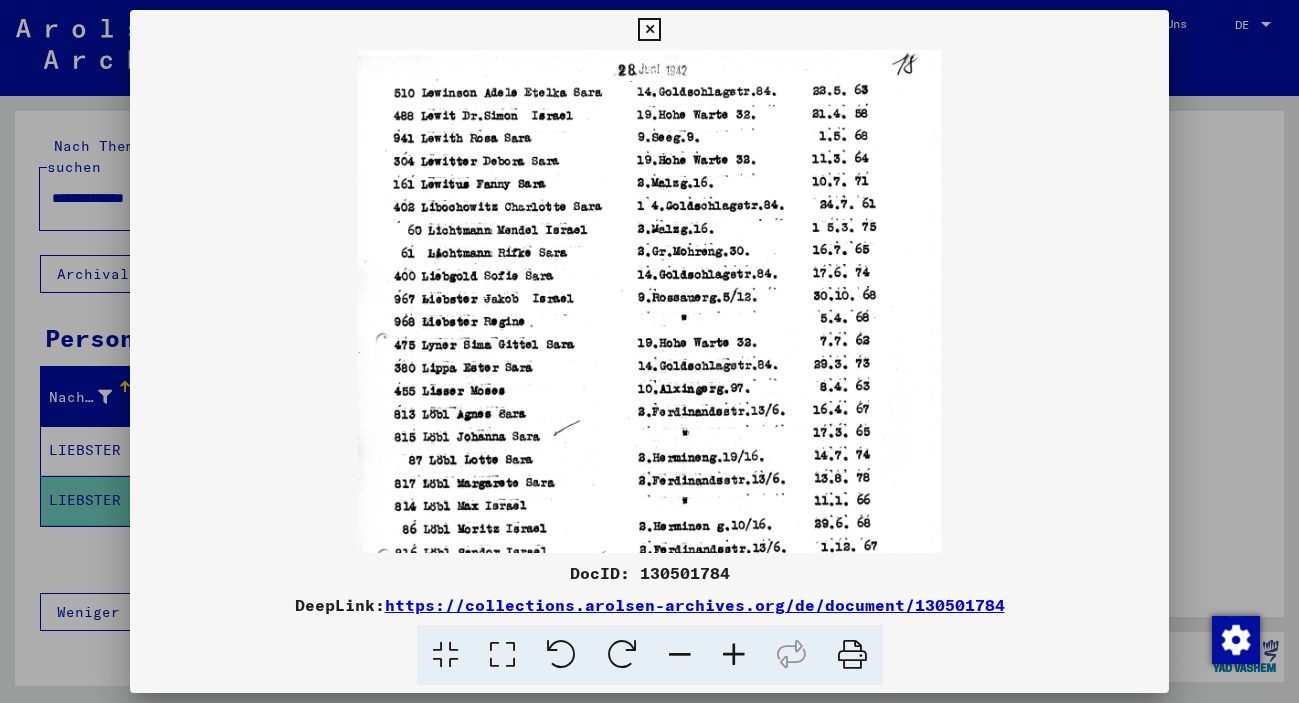 drag, startPoint x: 1034, startPoint y: 598, endPoint x: 394, endPoint y: 599, distance: 640.0008 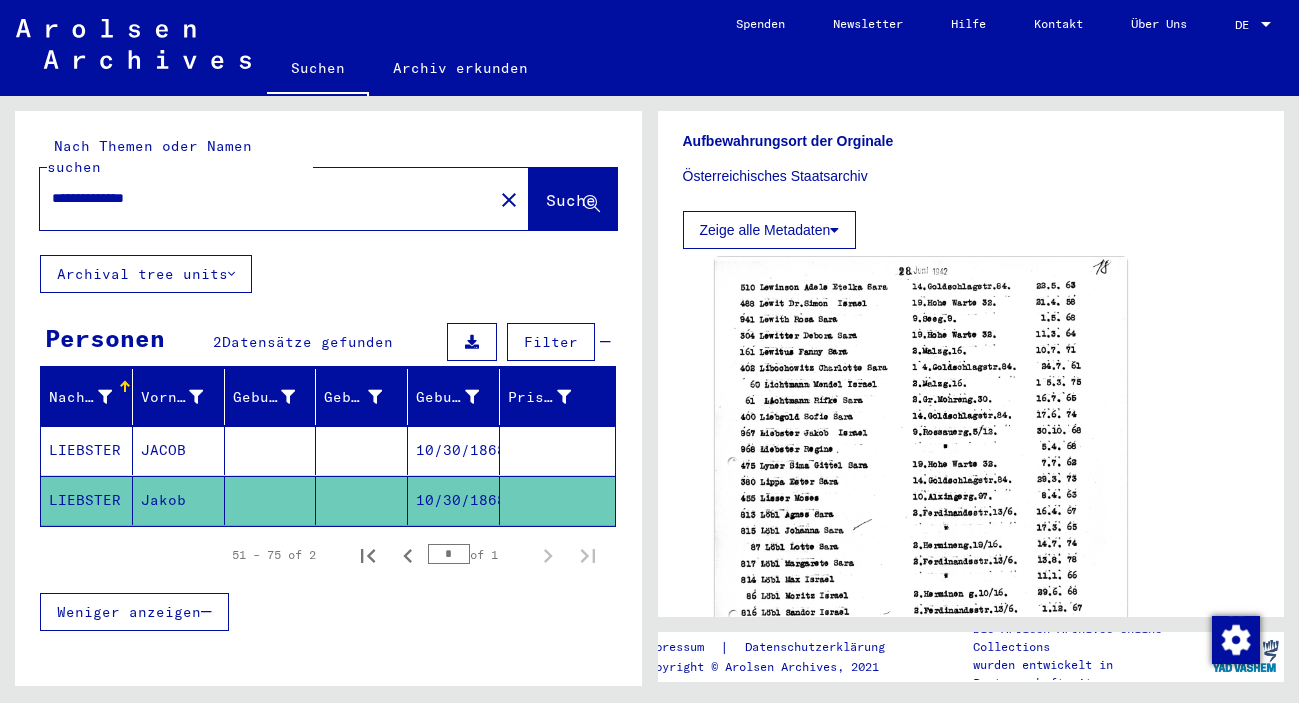 scroll, scrollTop: 0, scrollLeft: 0, axis: both 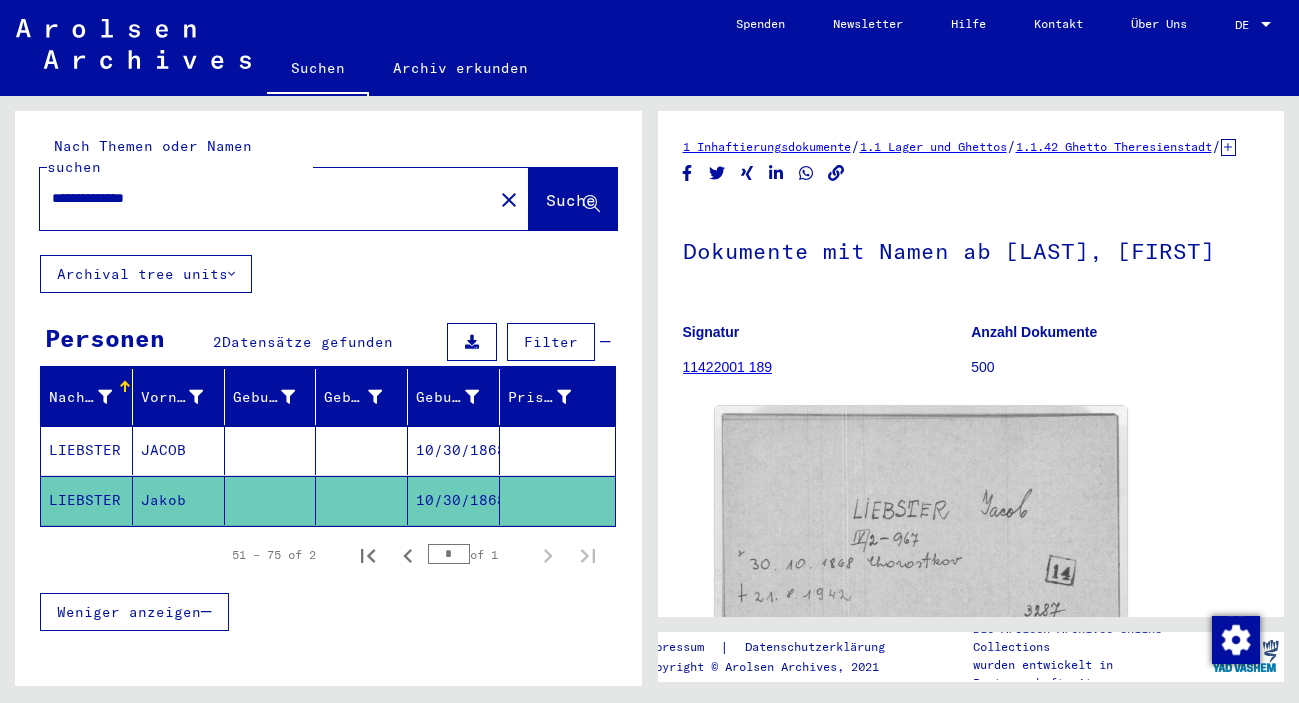 drag, startPoint x: 206, startPoint y: 181, endPoint x: 127, endPoint y: 178, distance: 79.05694 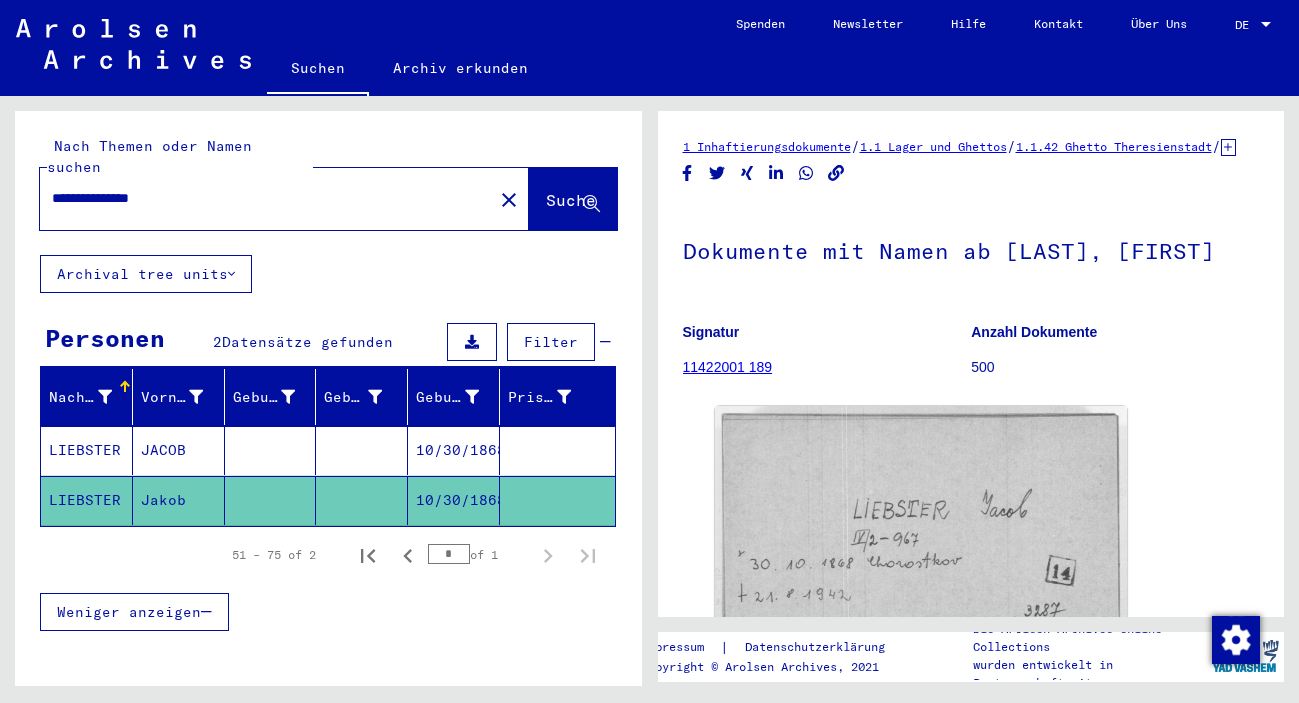 type on "**********" 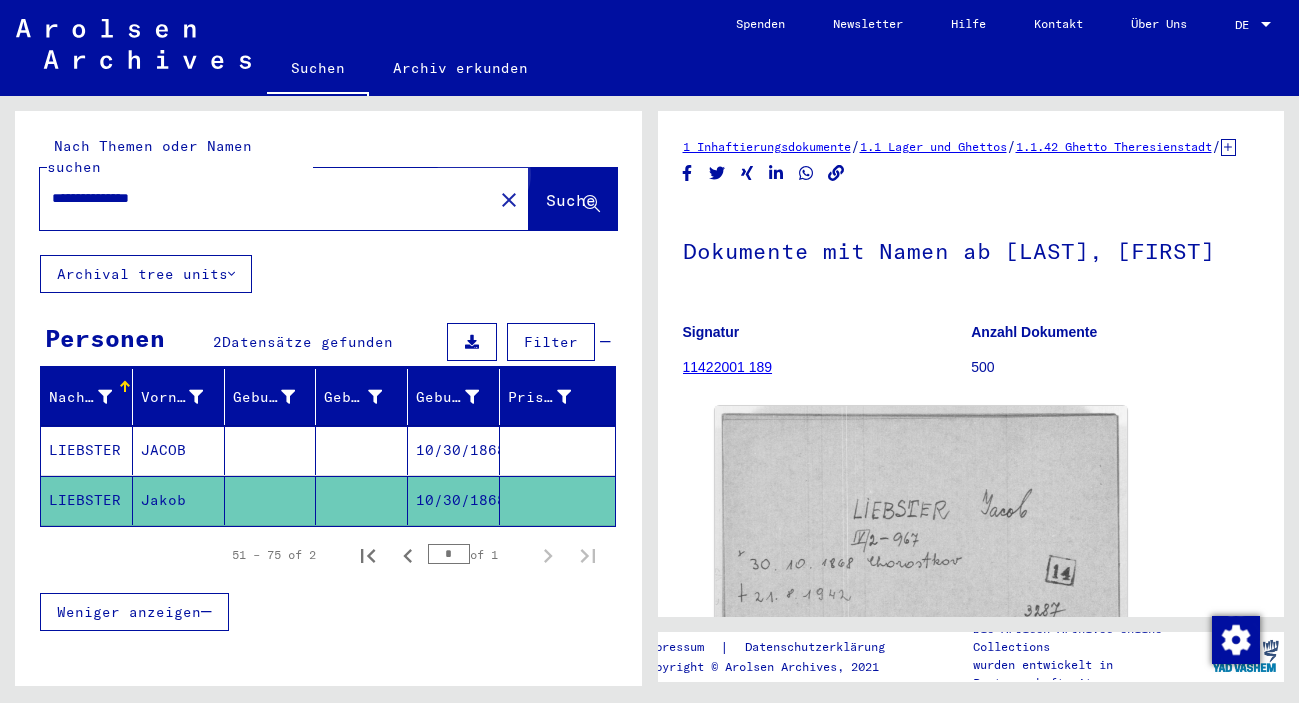drag, startPoint x: 550, startPoint y: 175, endPoint x: 532, endPoint y: 172, distance: 18.248287 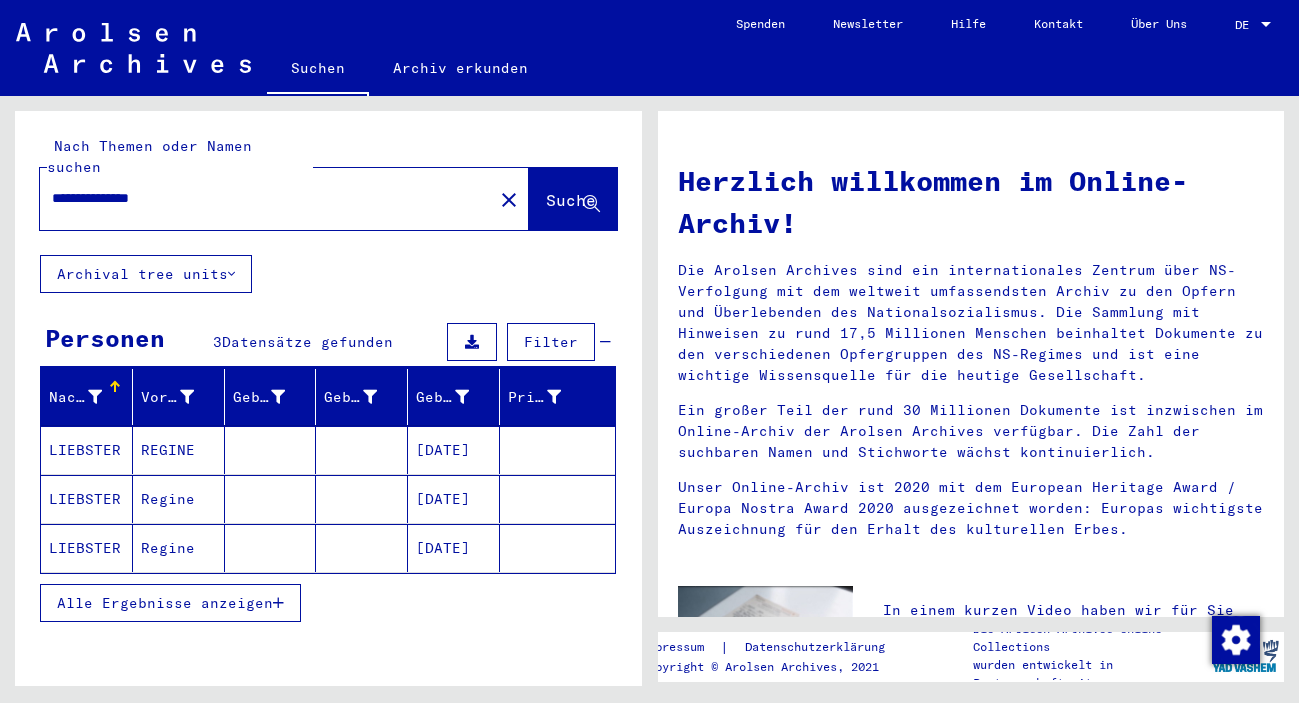 click on "[DATE]" at bounding box center (454, 499) 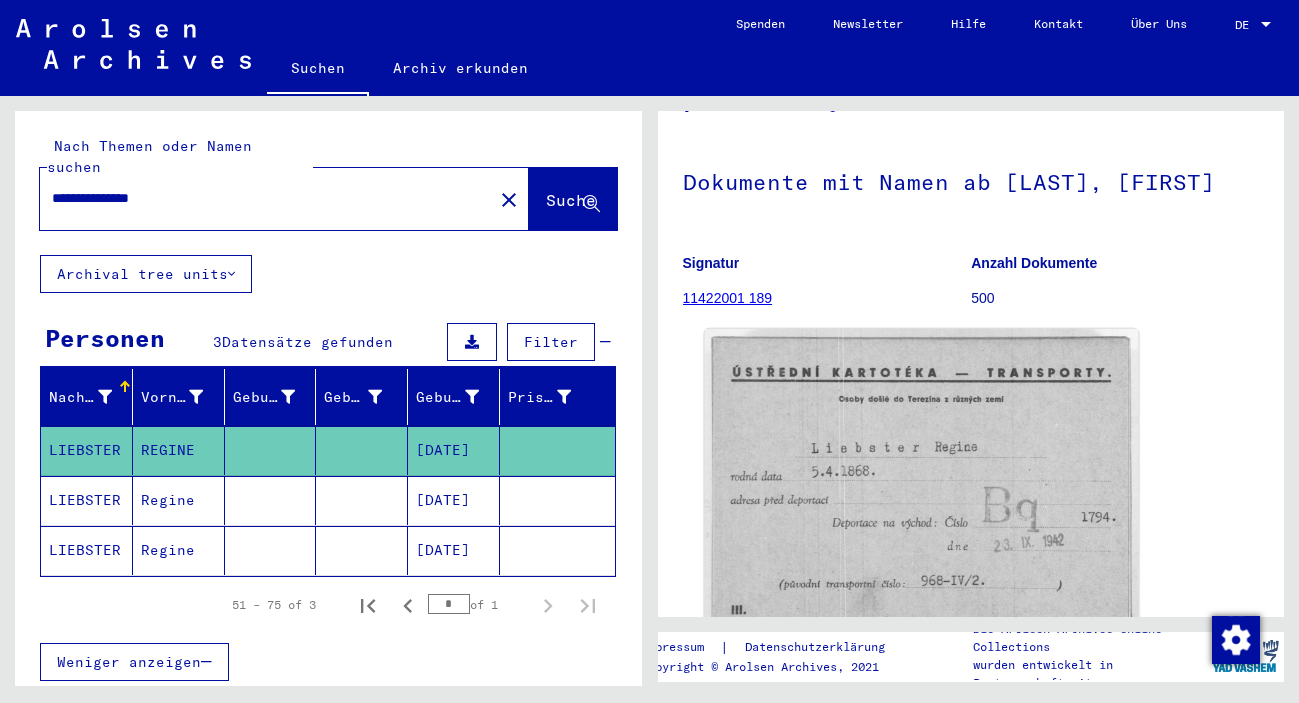 scroll, scrollTop: 108, scrollLeft: 0, axis: vertical 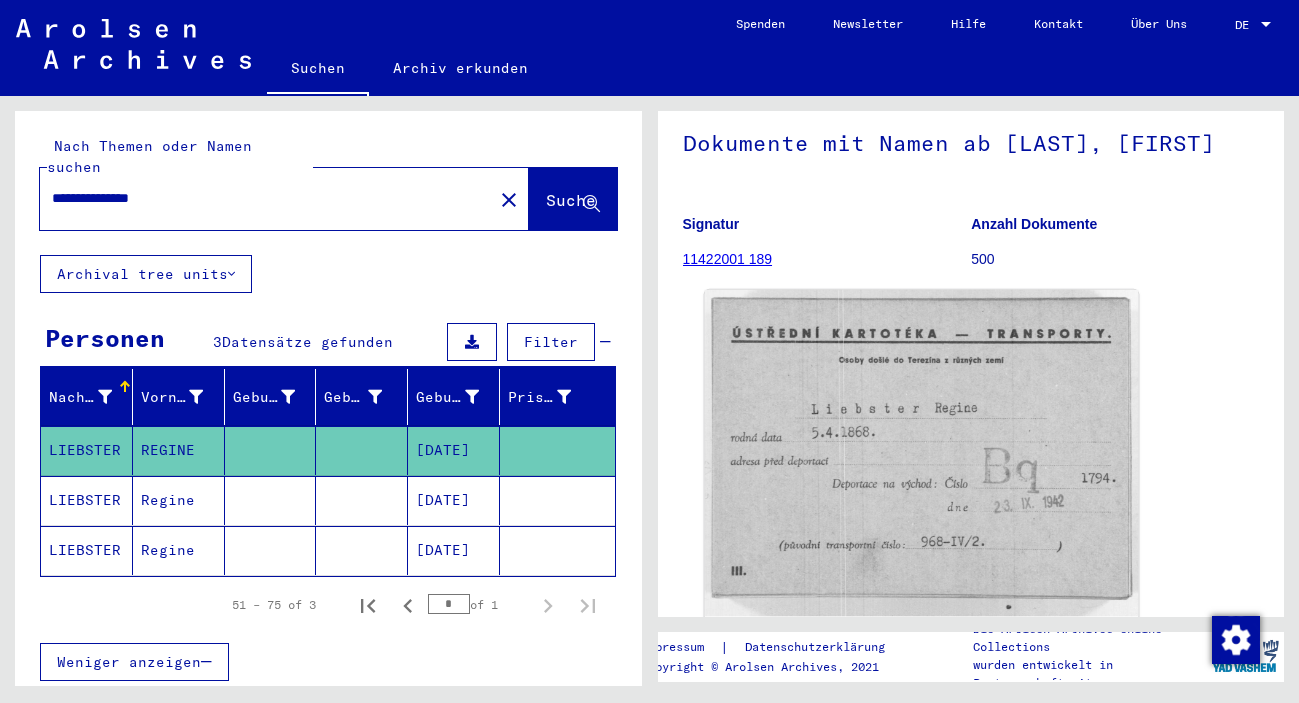 click 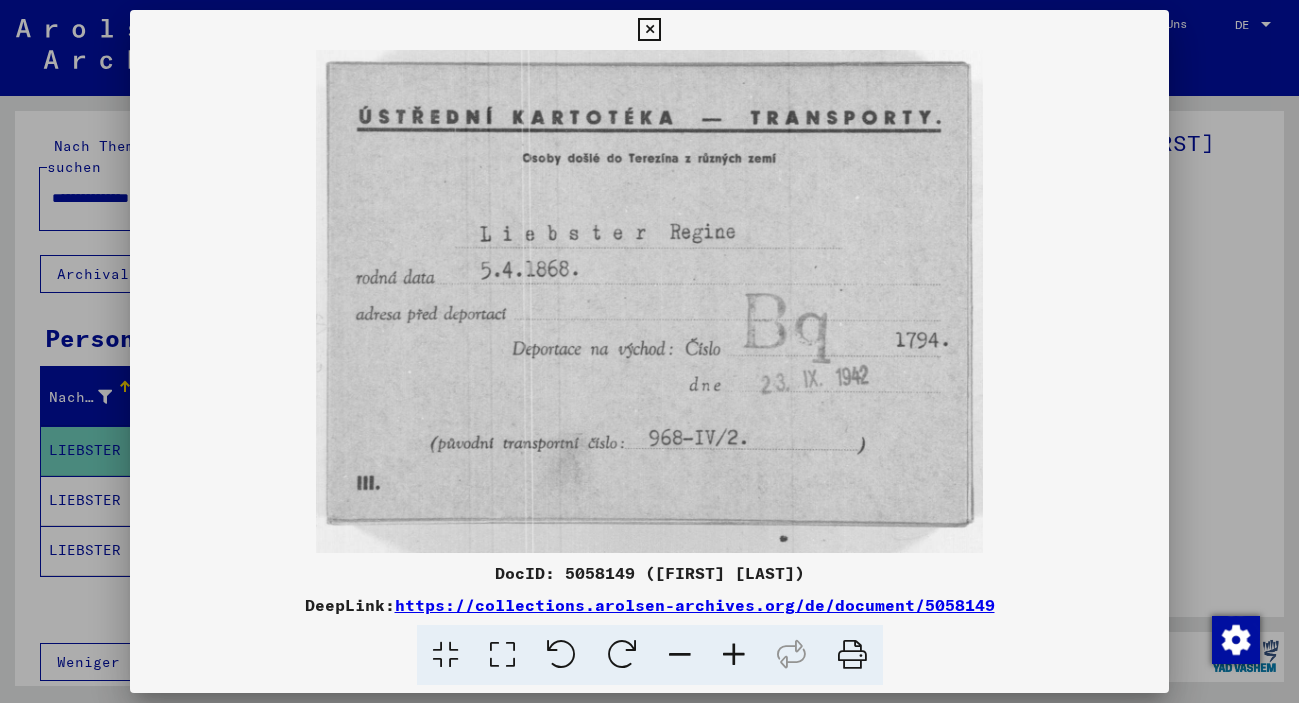 drag, startPoint x: 1083, startPoint y: 617, endPoint x: 414, endPoint y: 601, distance: 669.1913 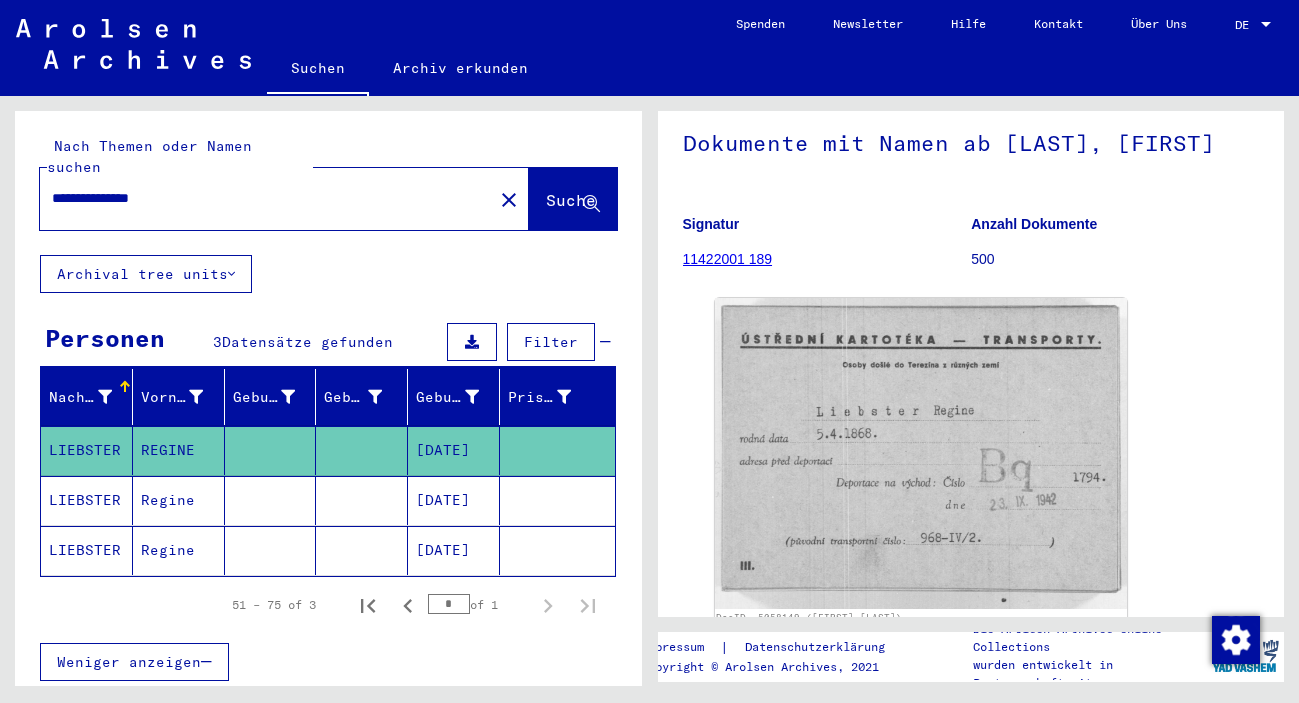 click on "[DATE]" at bounding box center [454, 550] 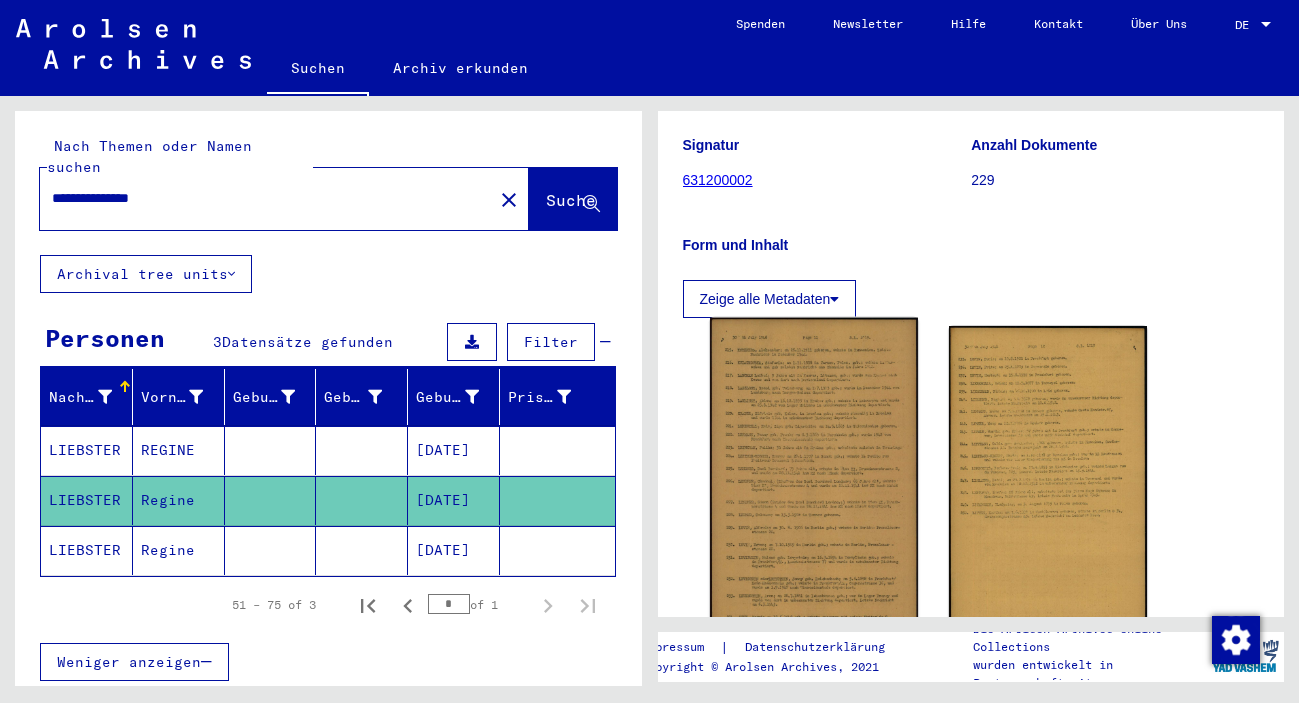 scroll, scrollTop: 216, scrollLeft: 0, axis: vertical 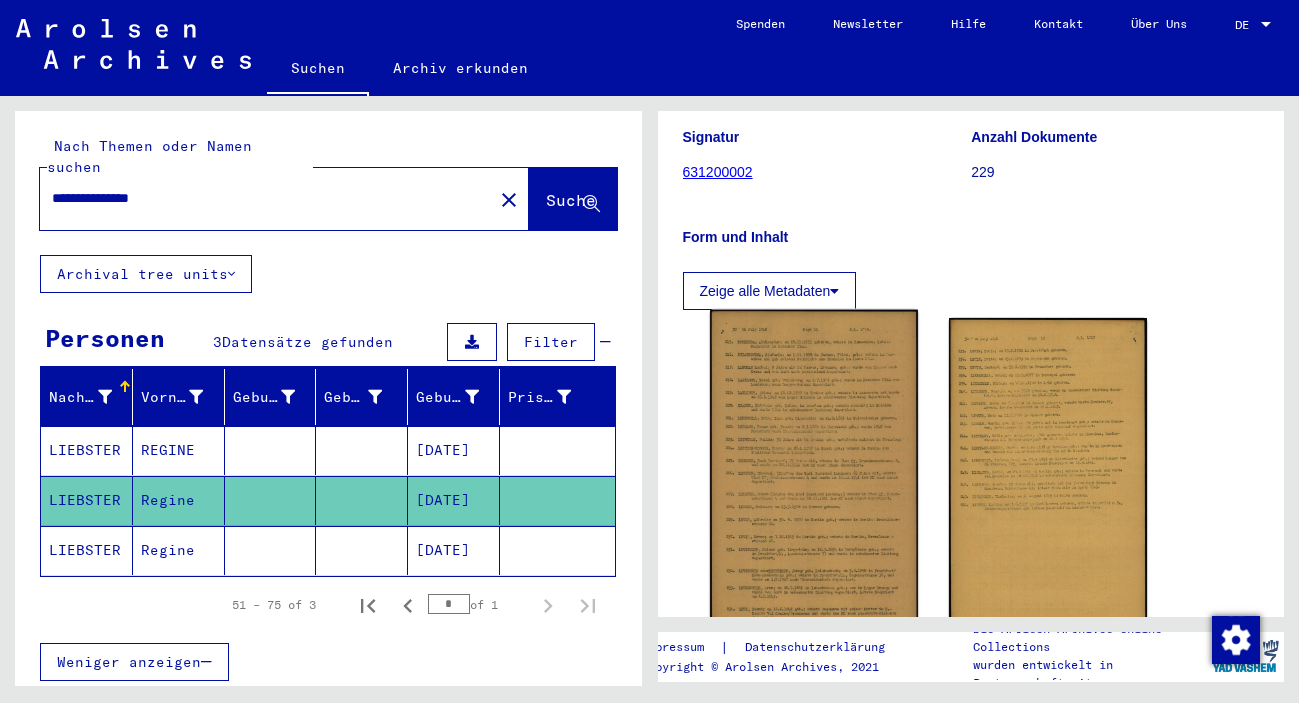 click 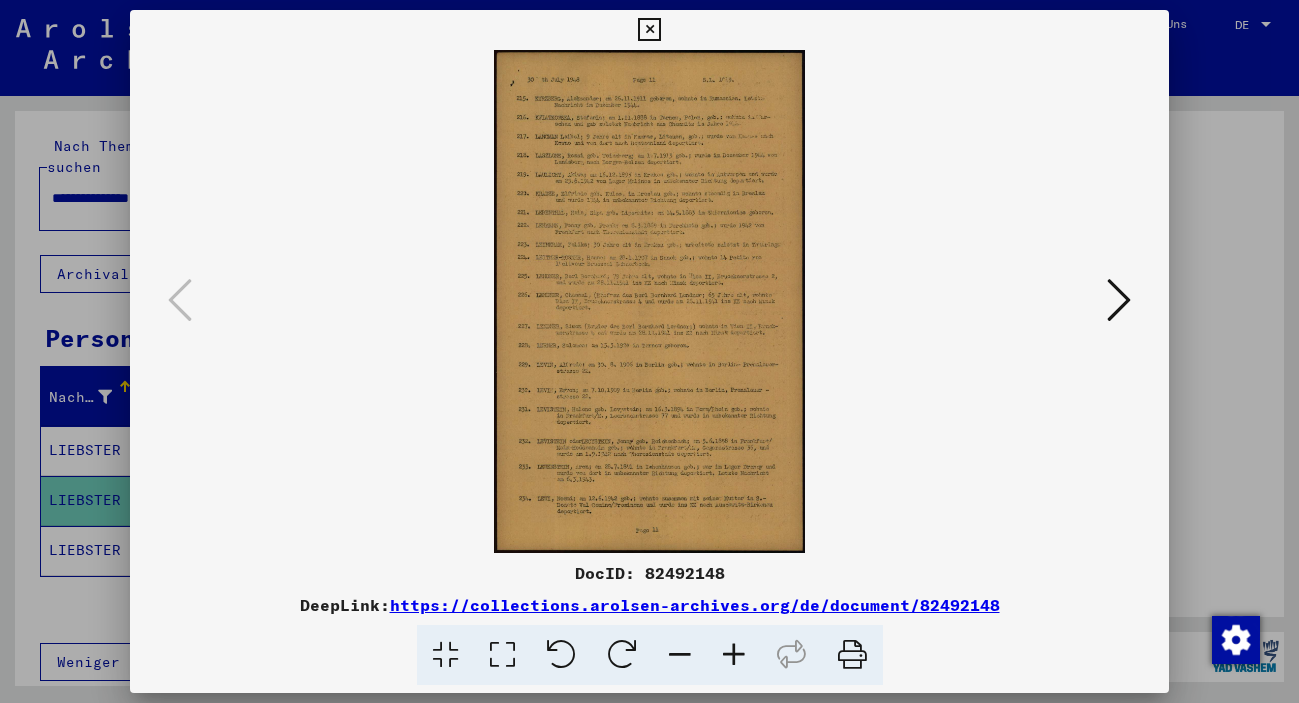 click at bounding box center [734, 655] 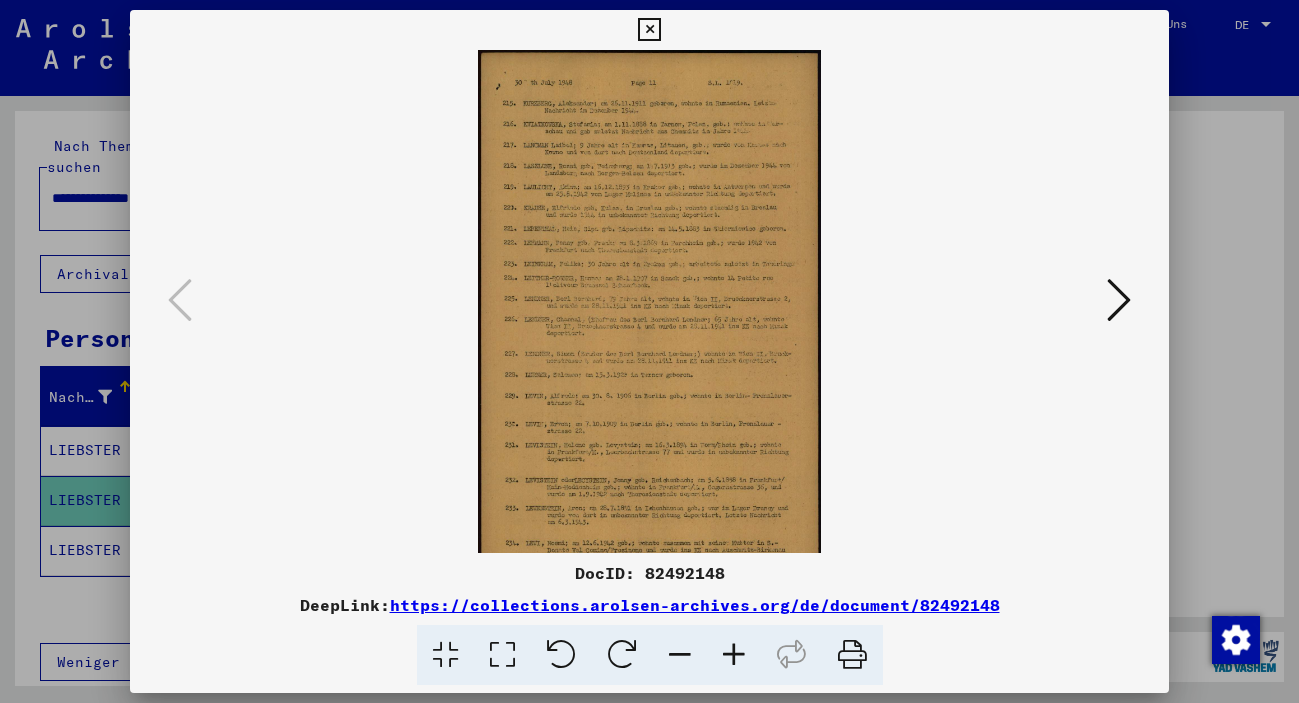 click at bounding box center (734, 655) 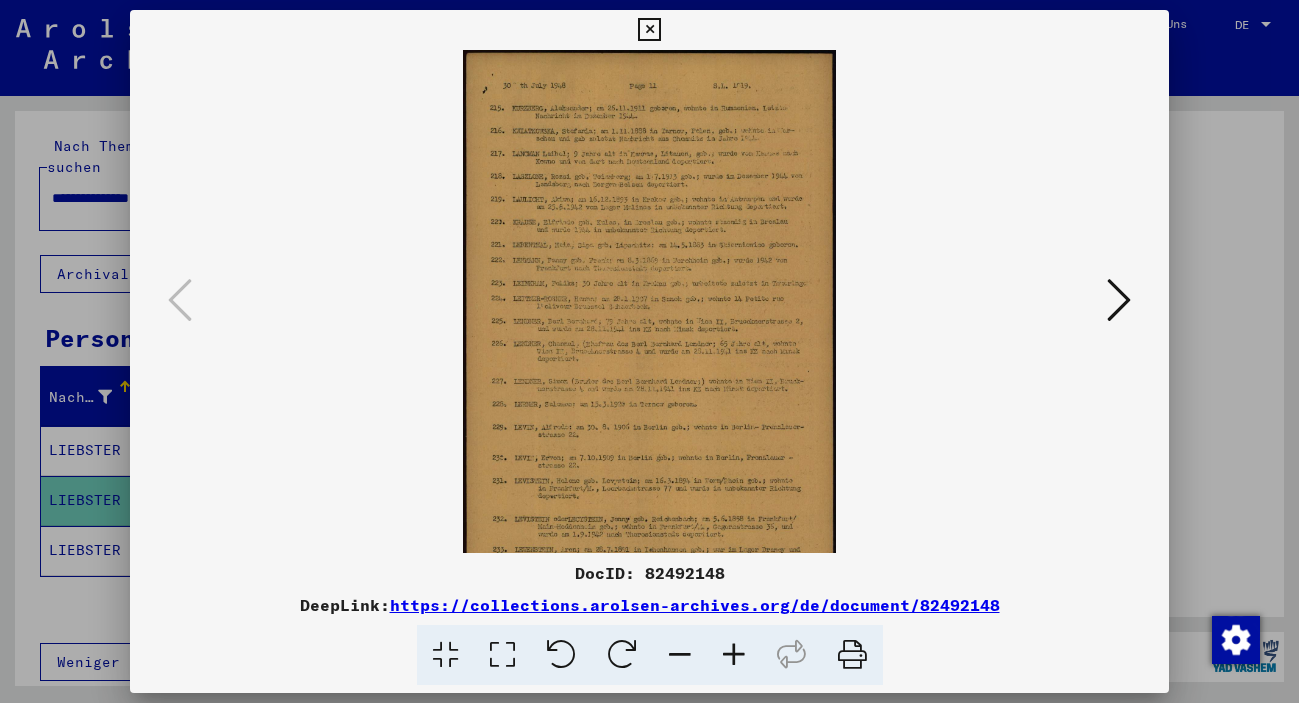 click at bounding box center [734, 655] 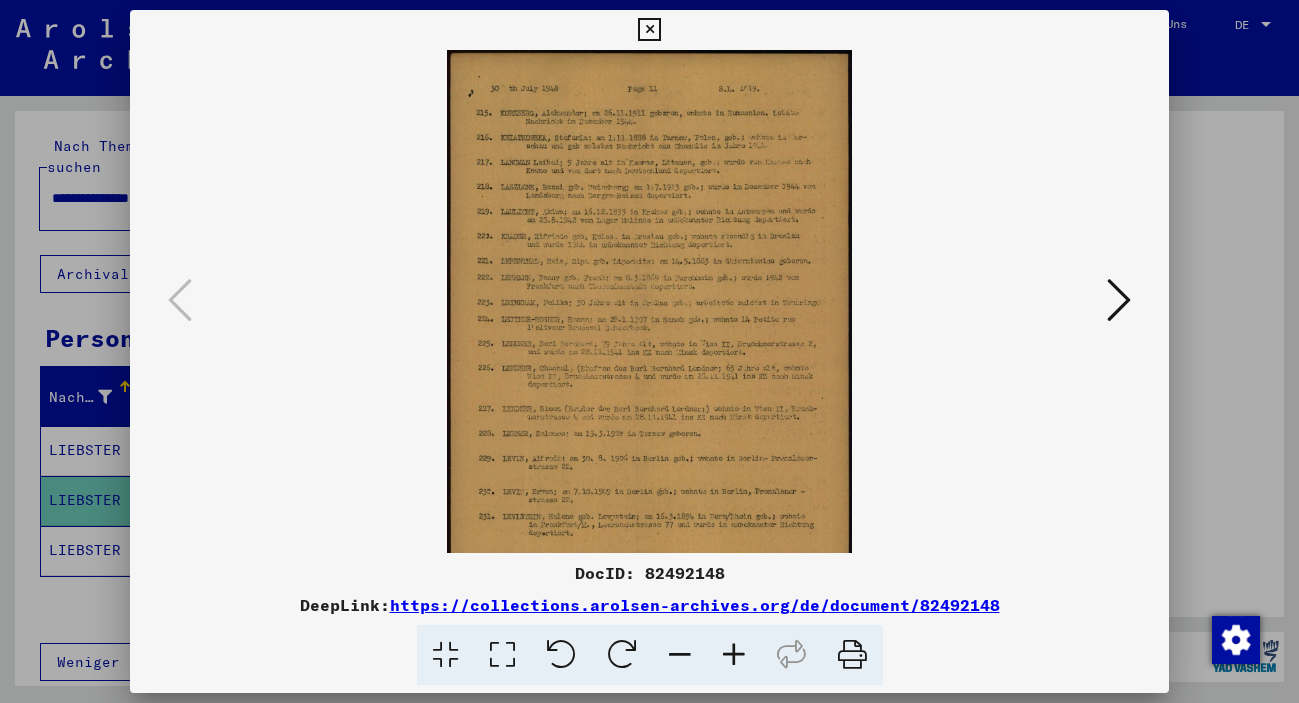 click at bounding box center (734, 655) 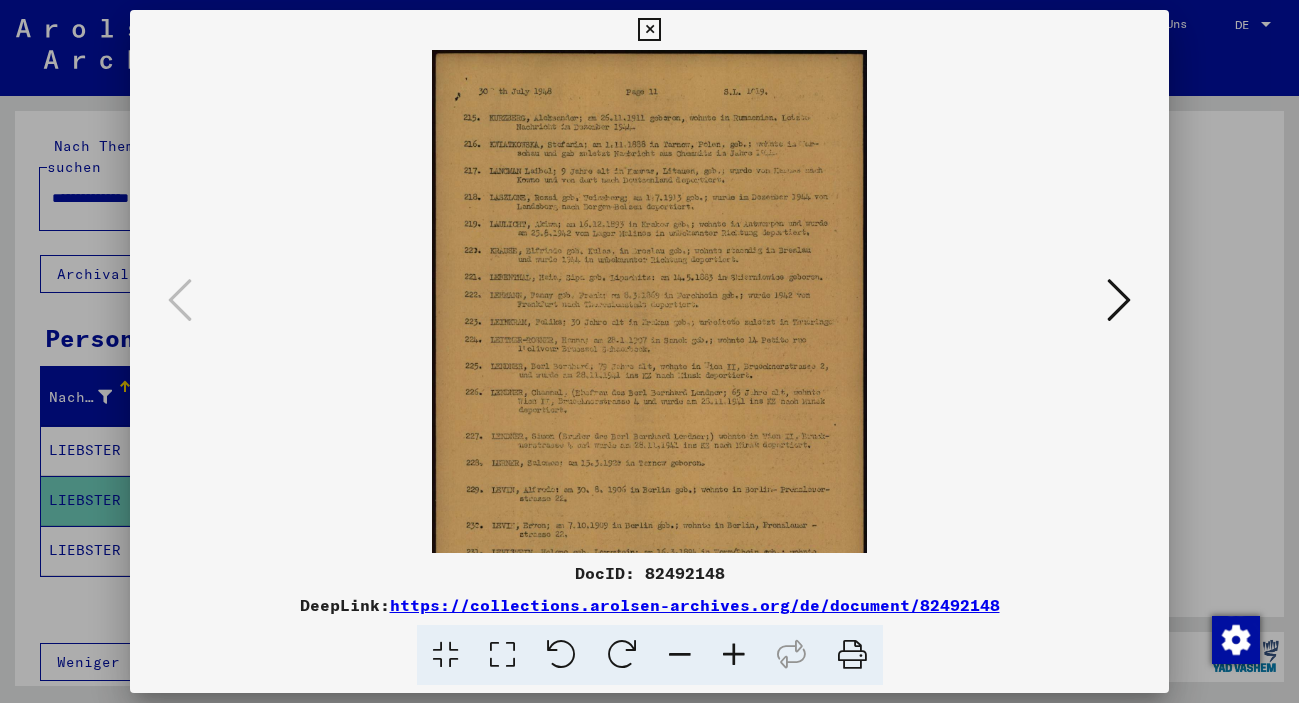 click at bounding box center (734, 655) 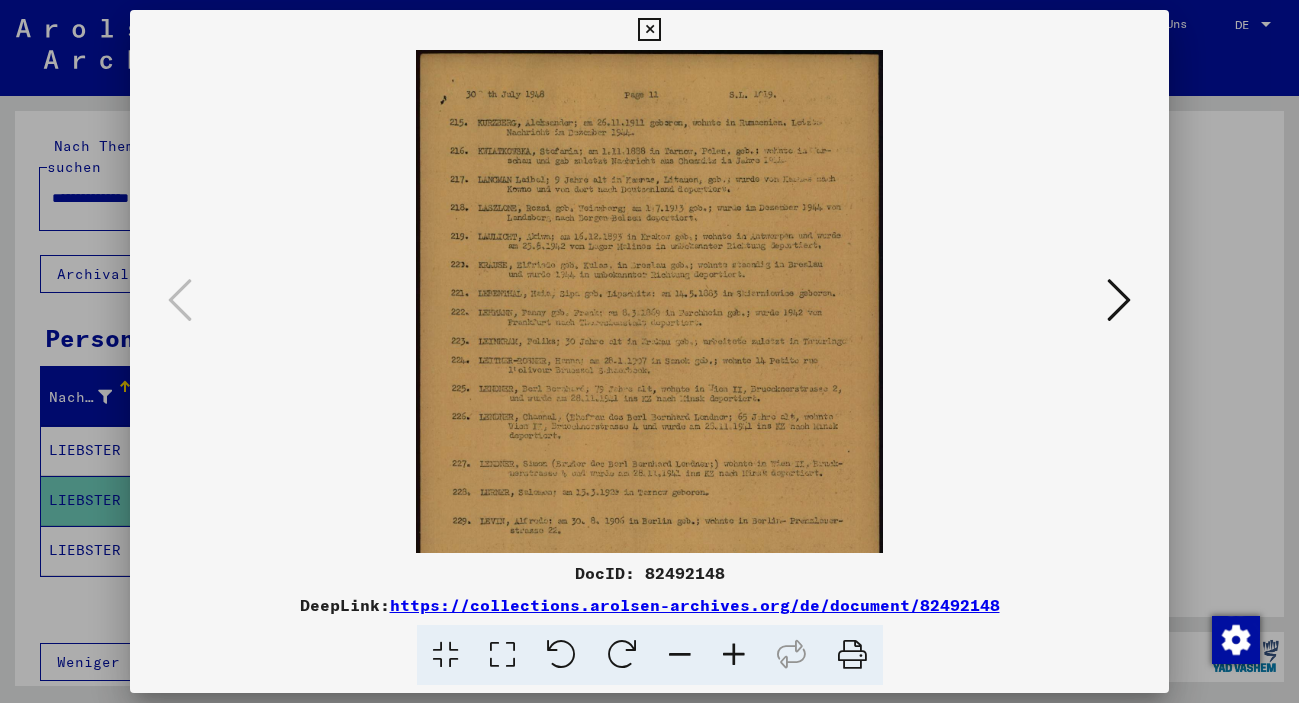 click at bounding box center [734, 655] 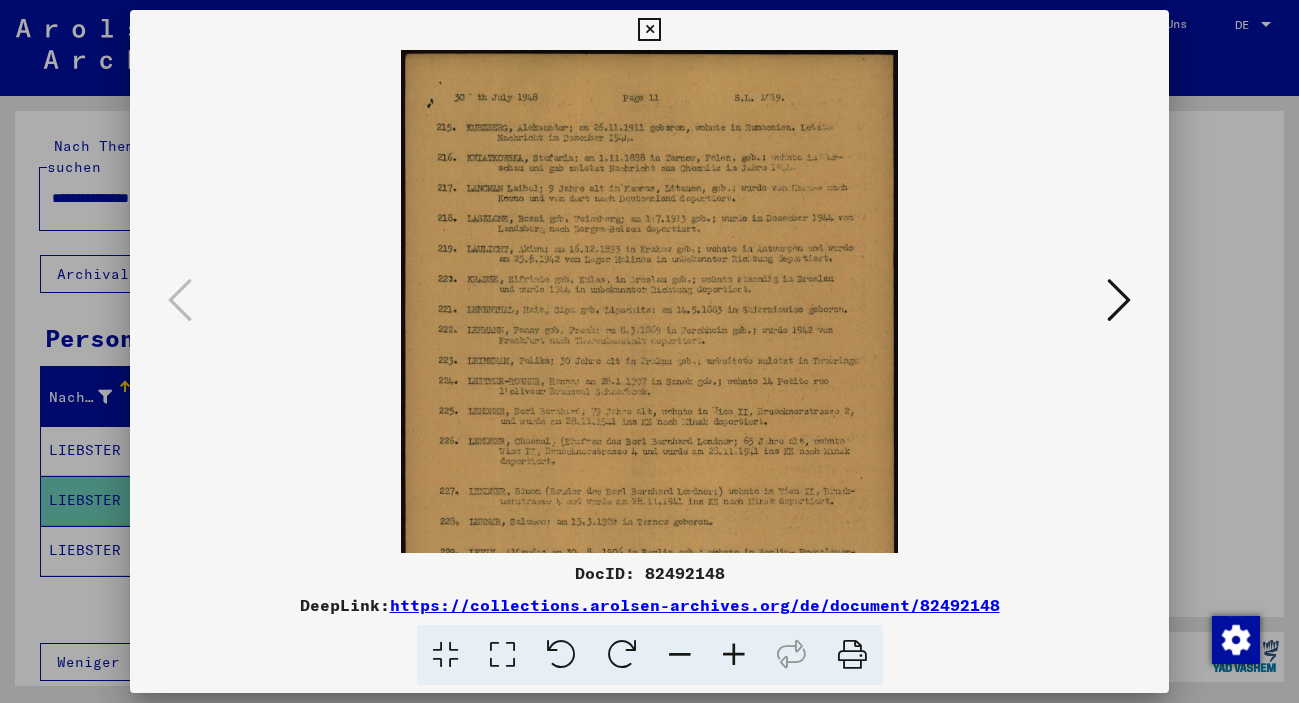 click at bounding box center [734, 655] 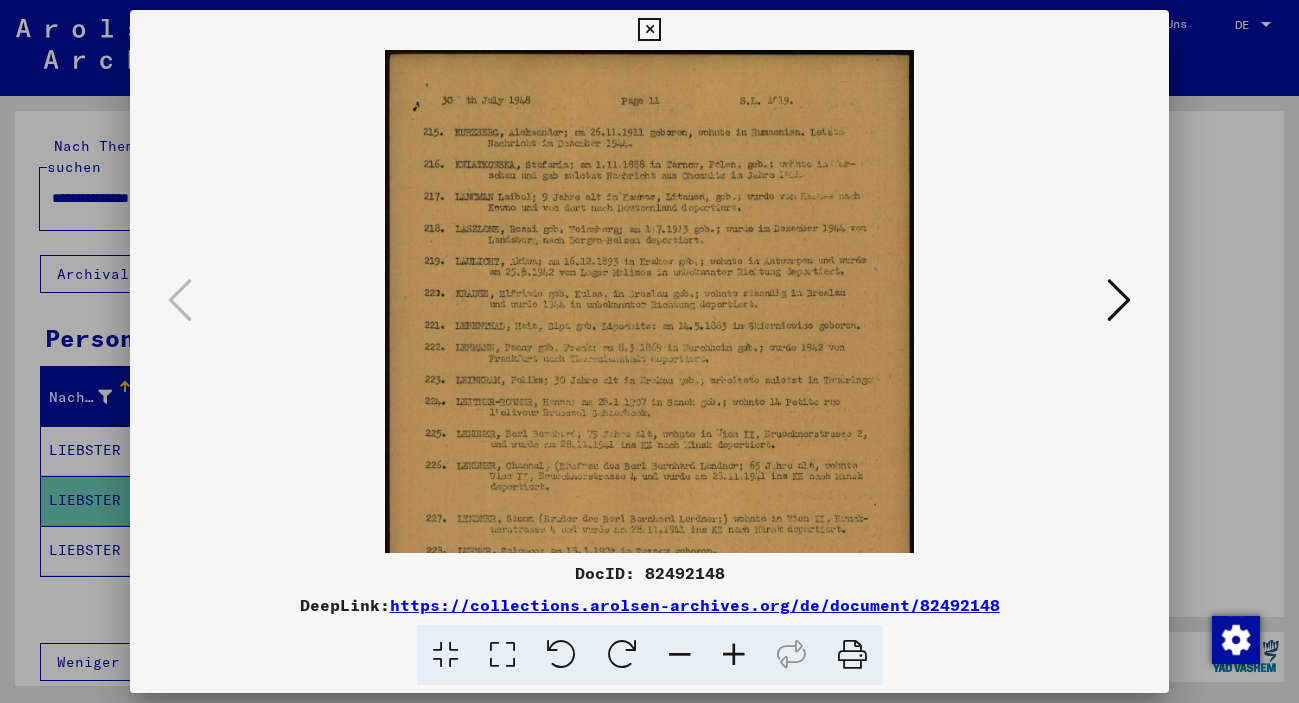 click at bounding box center (734, 655) 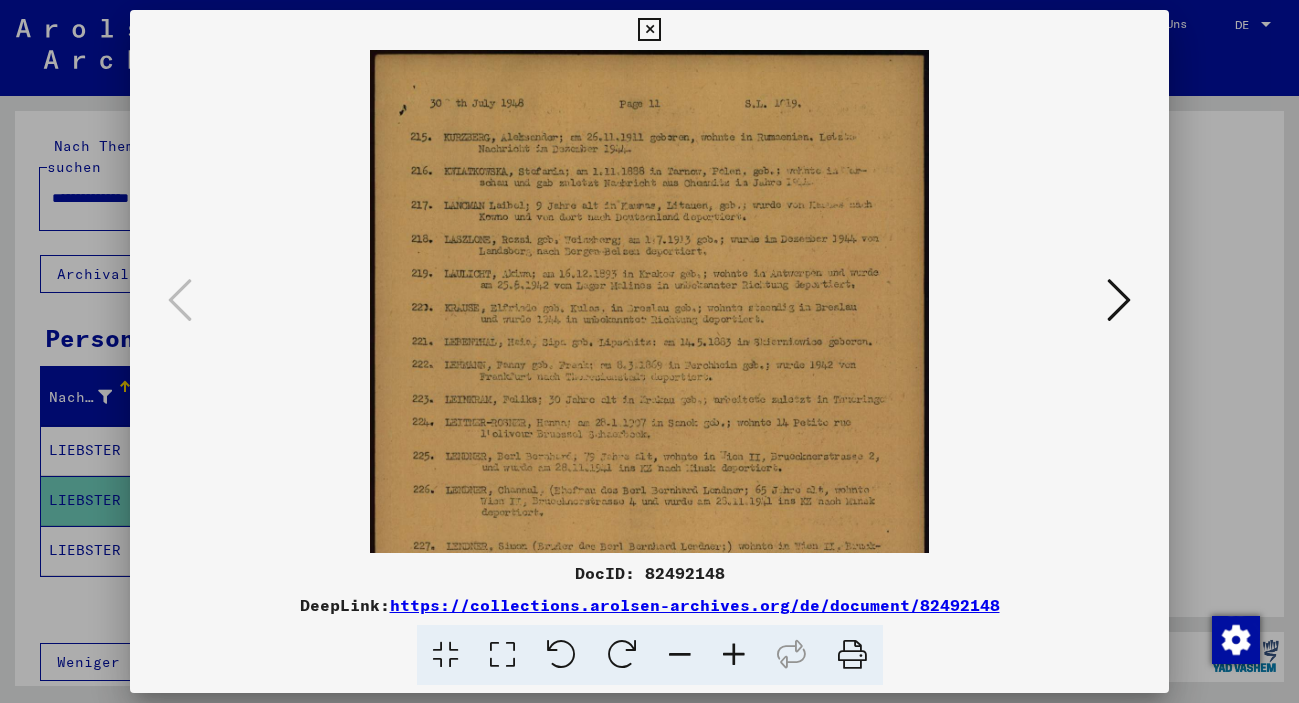 click at bounding box center [734, 655] 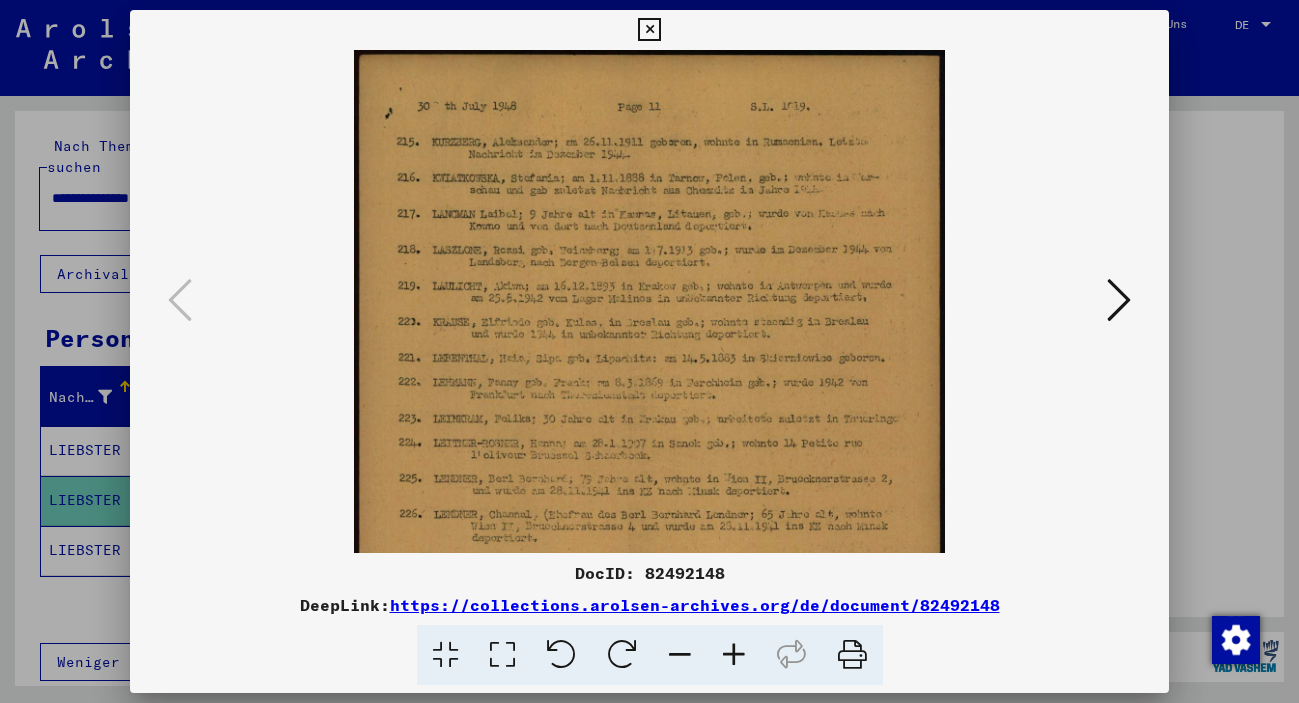 click at bounding box center (734, 655) 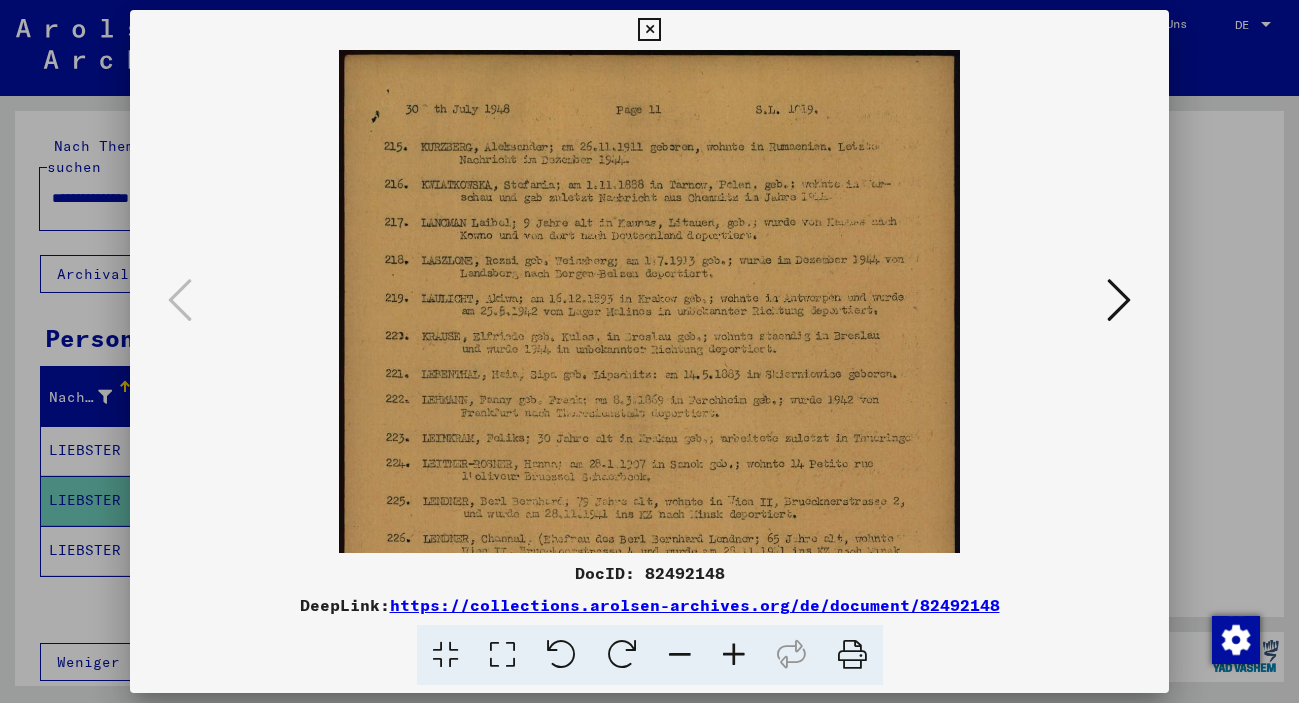 click at bounding box center [734, 655] 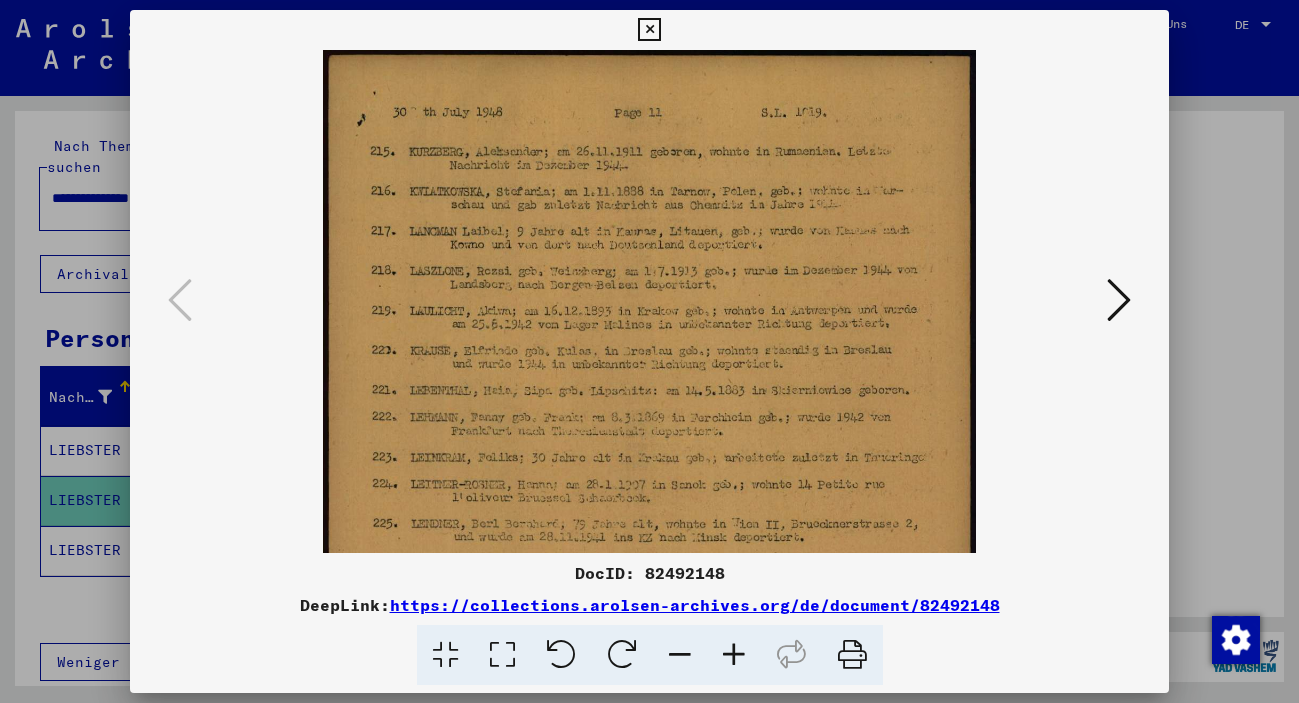 click at bounding box center [734, 655] 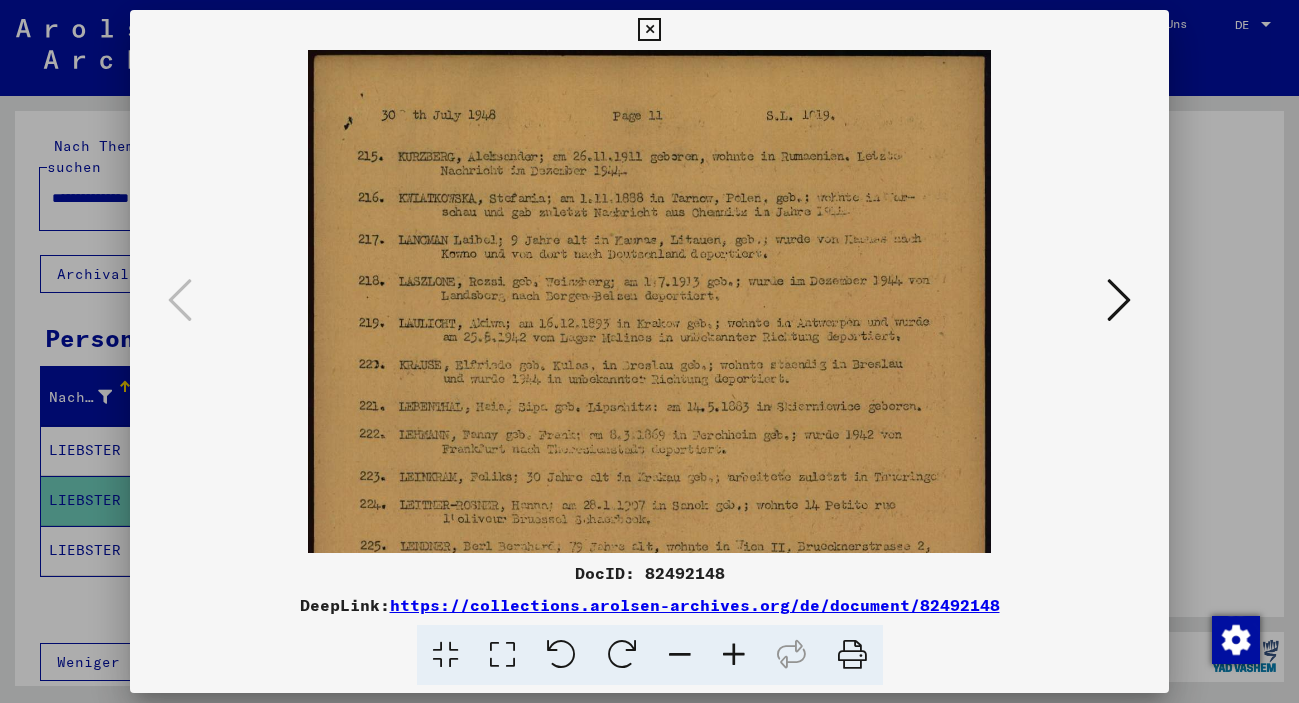 click at bounding box center (734, 655) 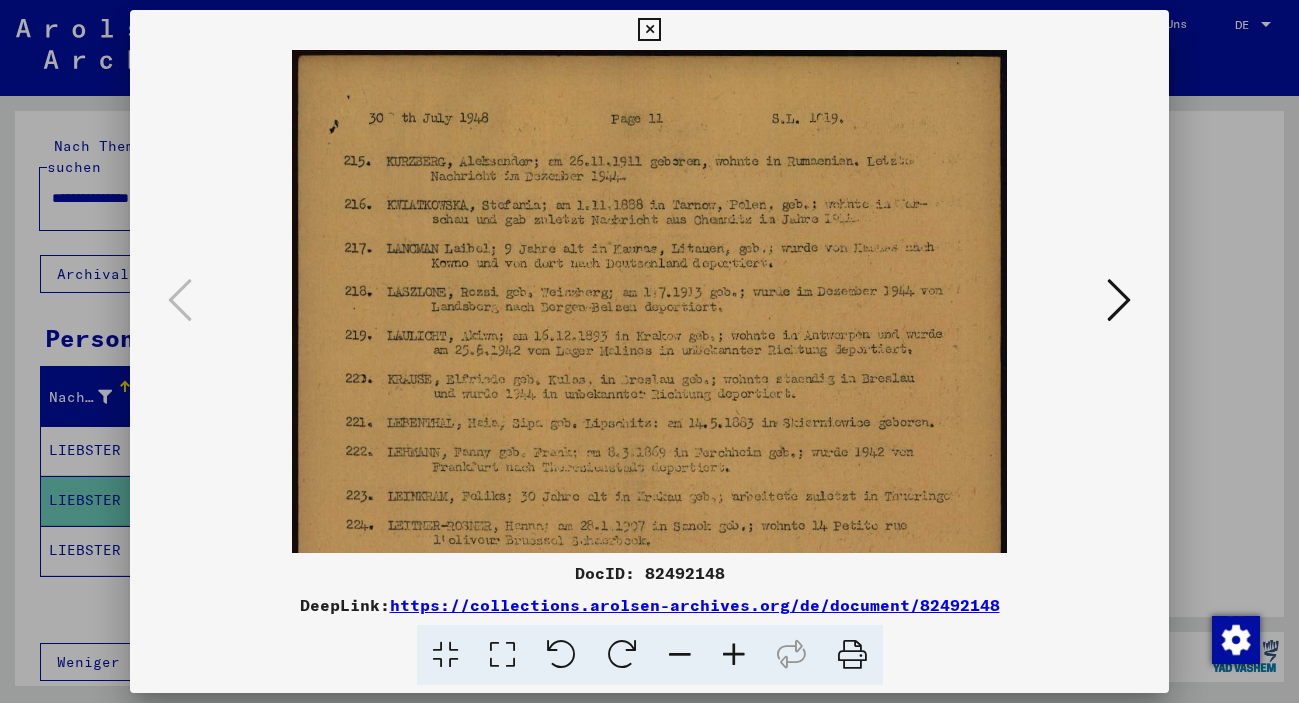 click at bounding box center (734, 655) 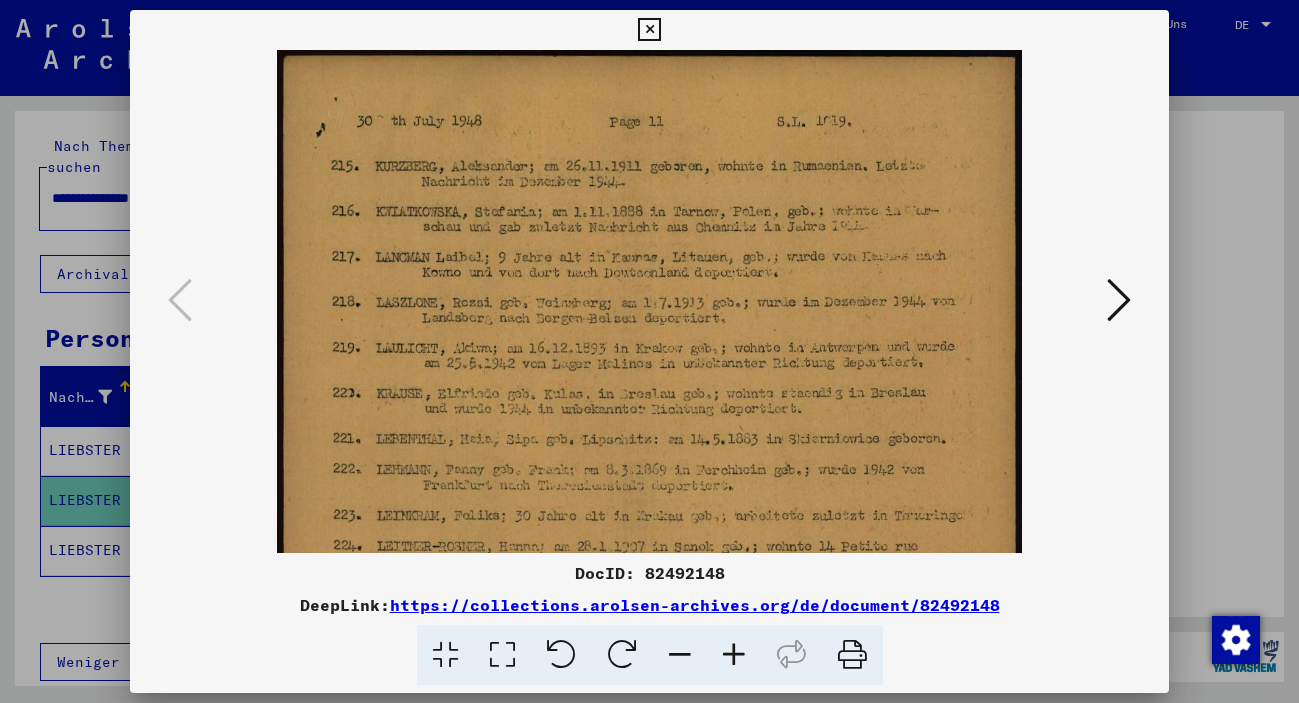 click at bounding box center [734, 655] 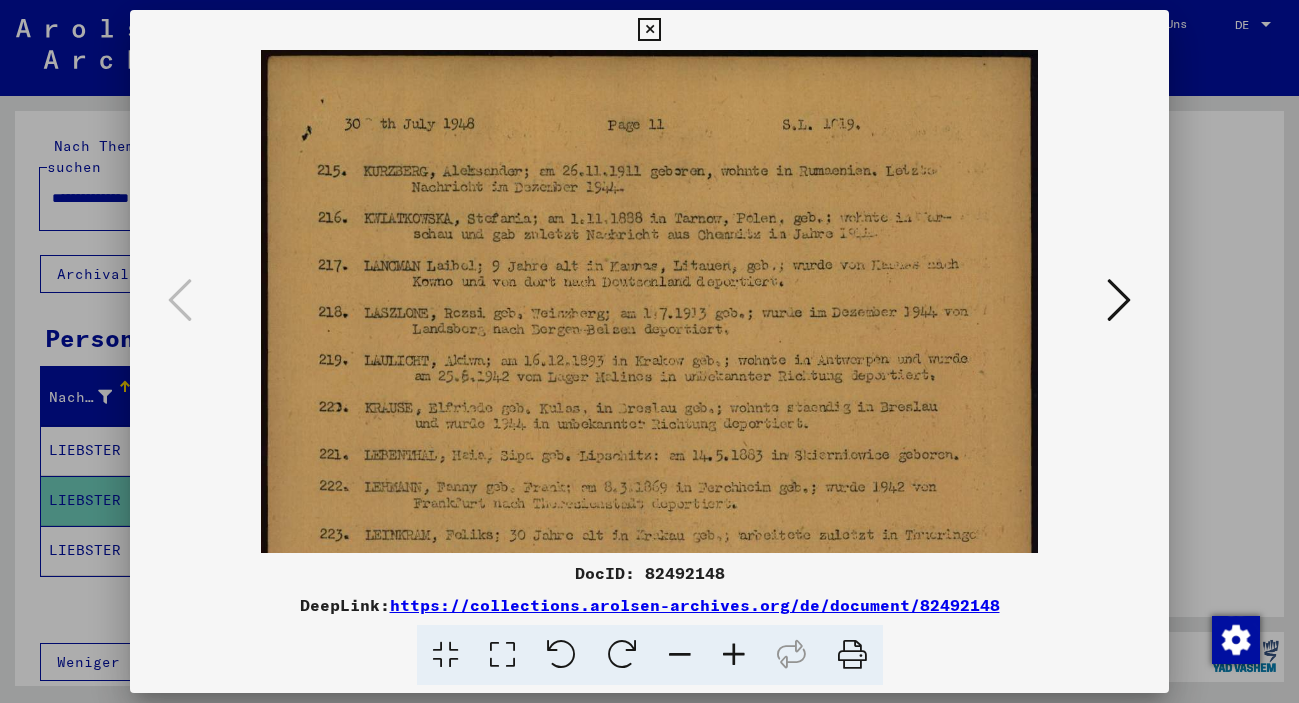 click at bounding box center (734, 655) 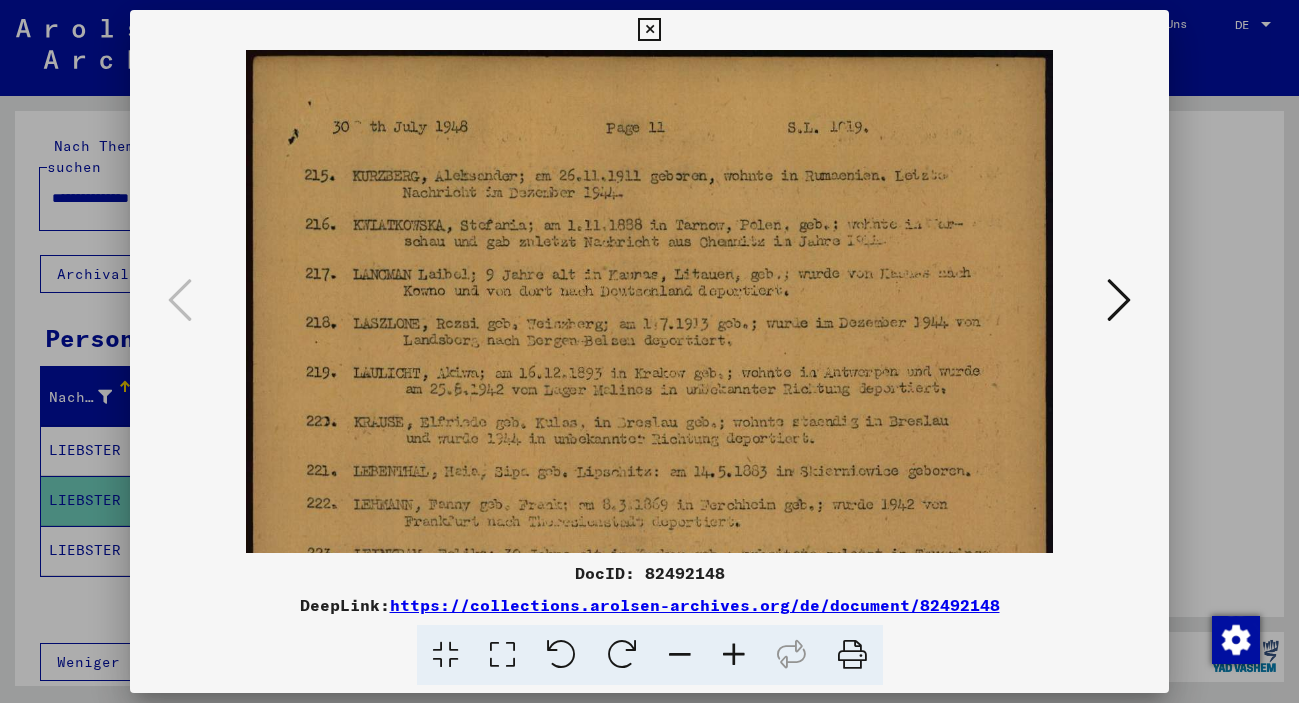 click at bounding box center (734, 655) 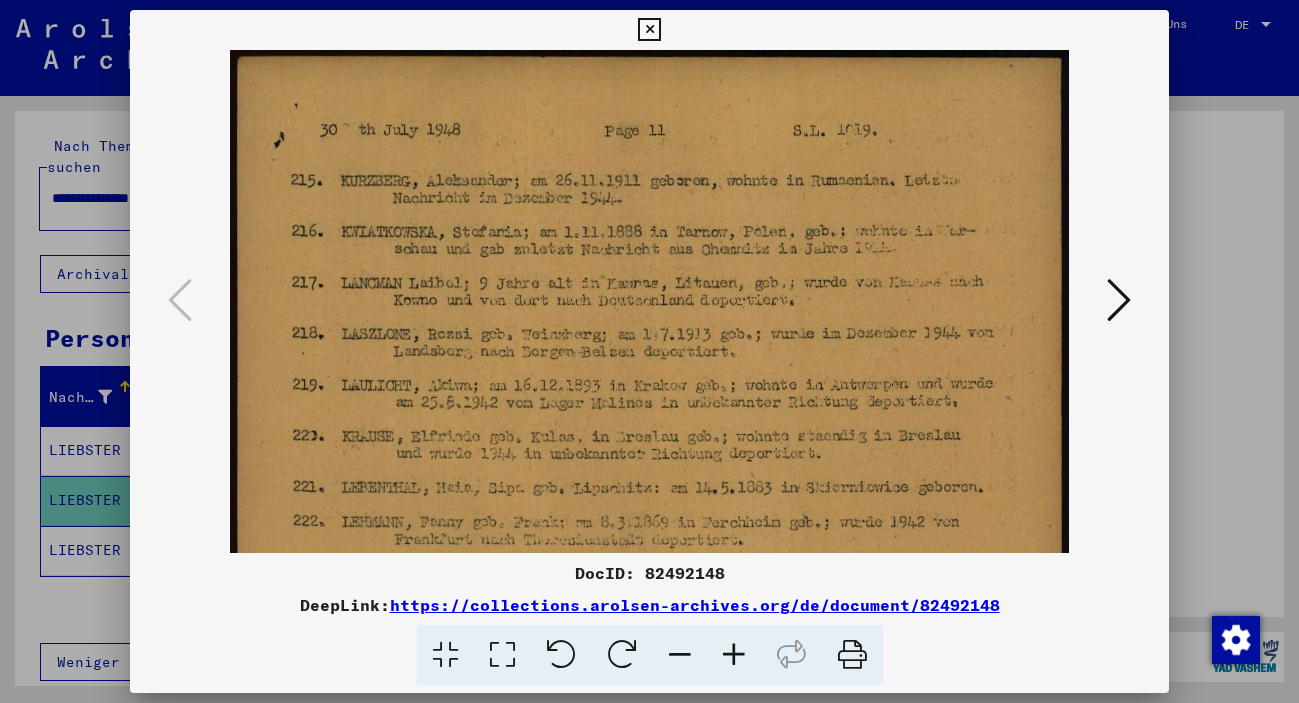 click at bounding box center (734, 655) 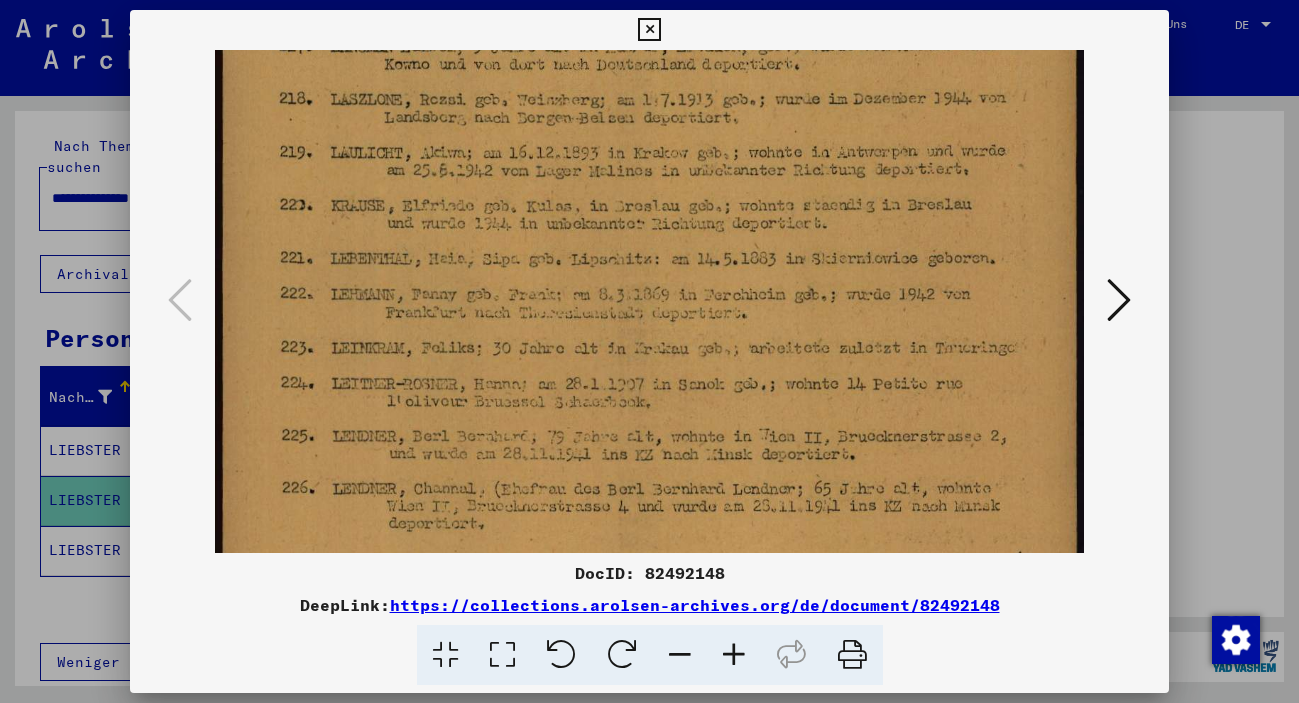 drag, startPoint x: 718, startPoint y: 400, endPoint x: 730, endPoint y: 155, distance: 245.2937 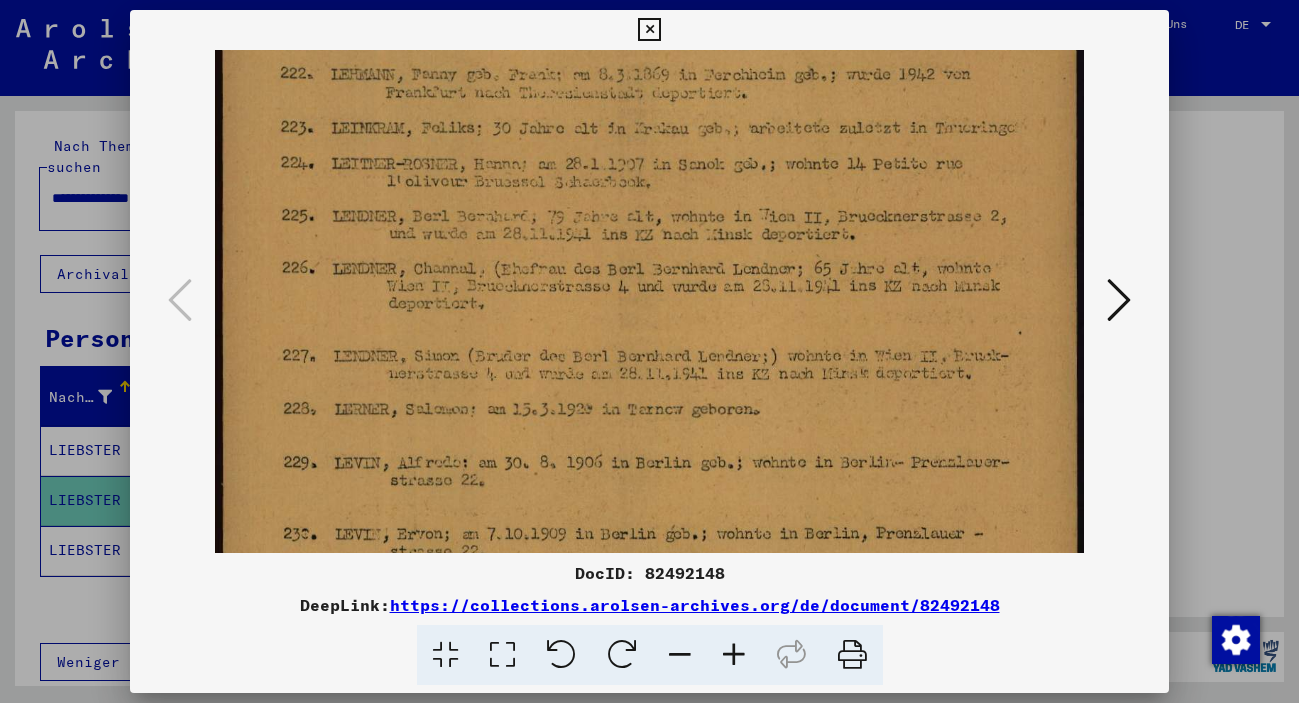 drag, startPoint x: 710, startPoint y: 400, endPoint x: 775, endPoint y: 181, distance: 228.44255 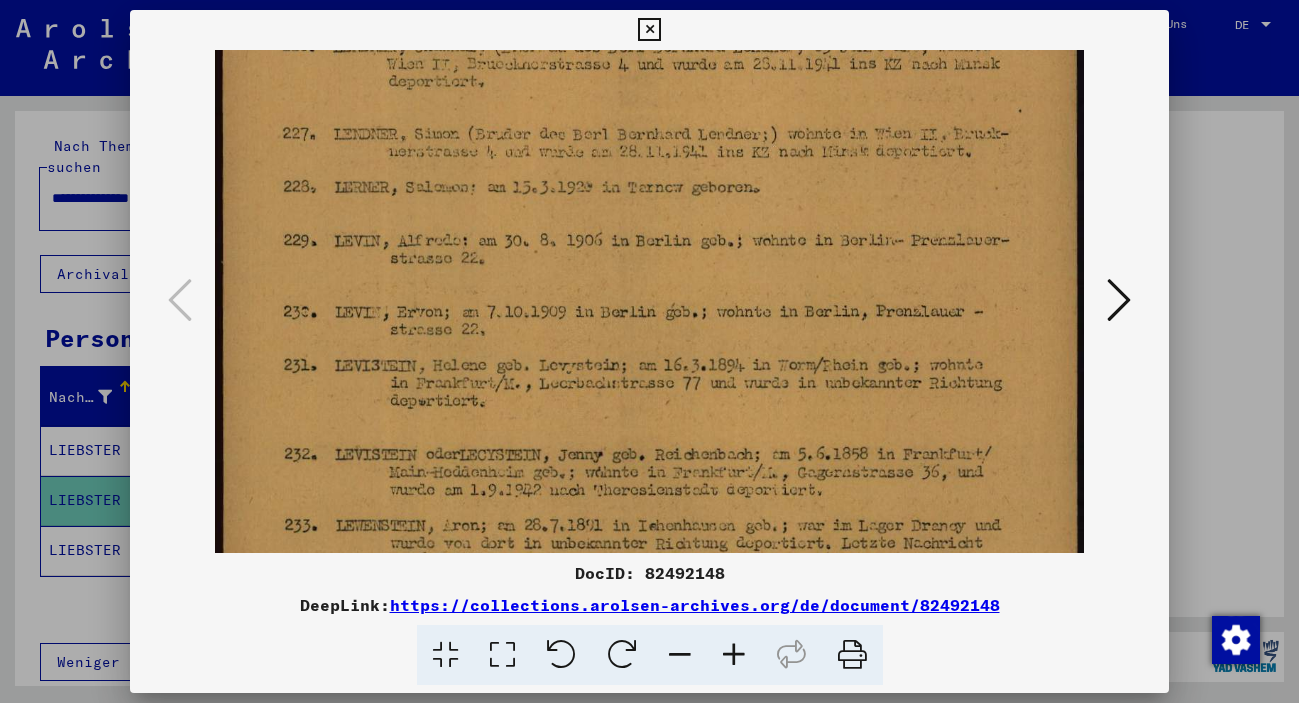 drag, startPoint x: 746, startPoint y: 393, endPoint x: 789, endPoint y: 200, distance: 197.73215 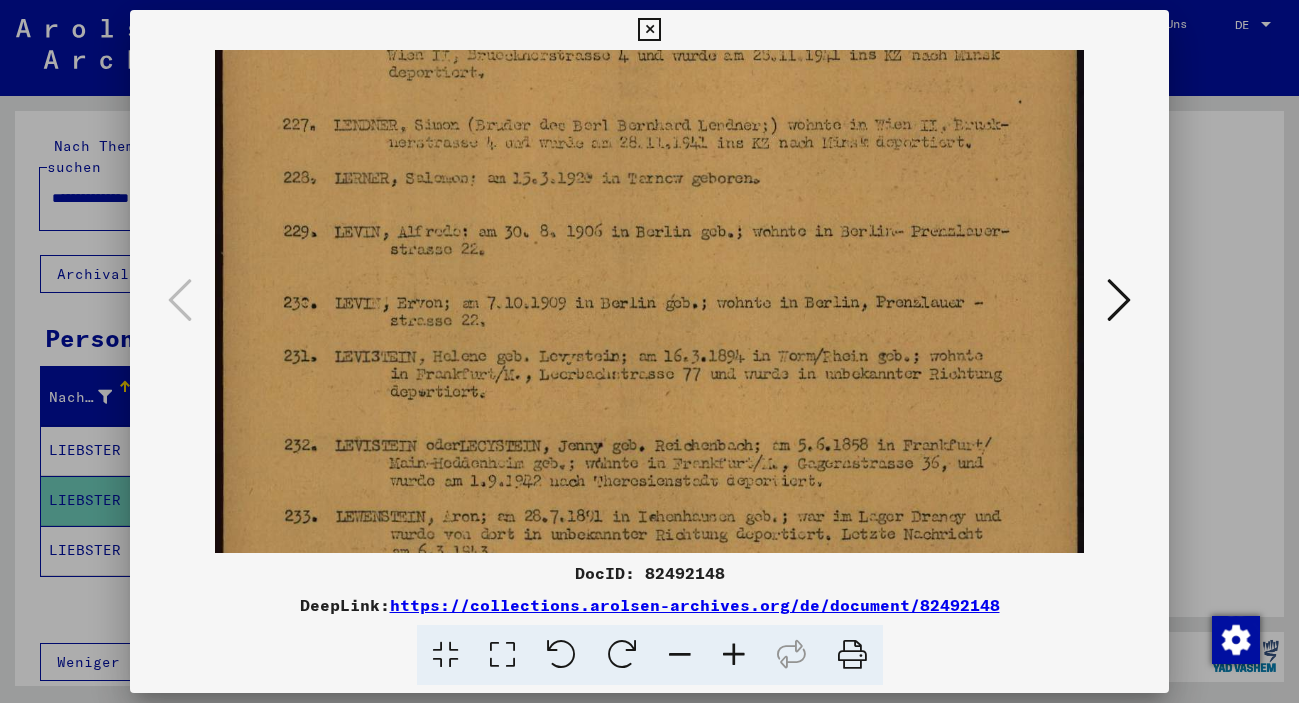 click at bounding box center [649, 55] 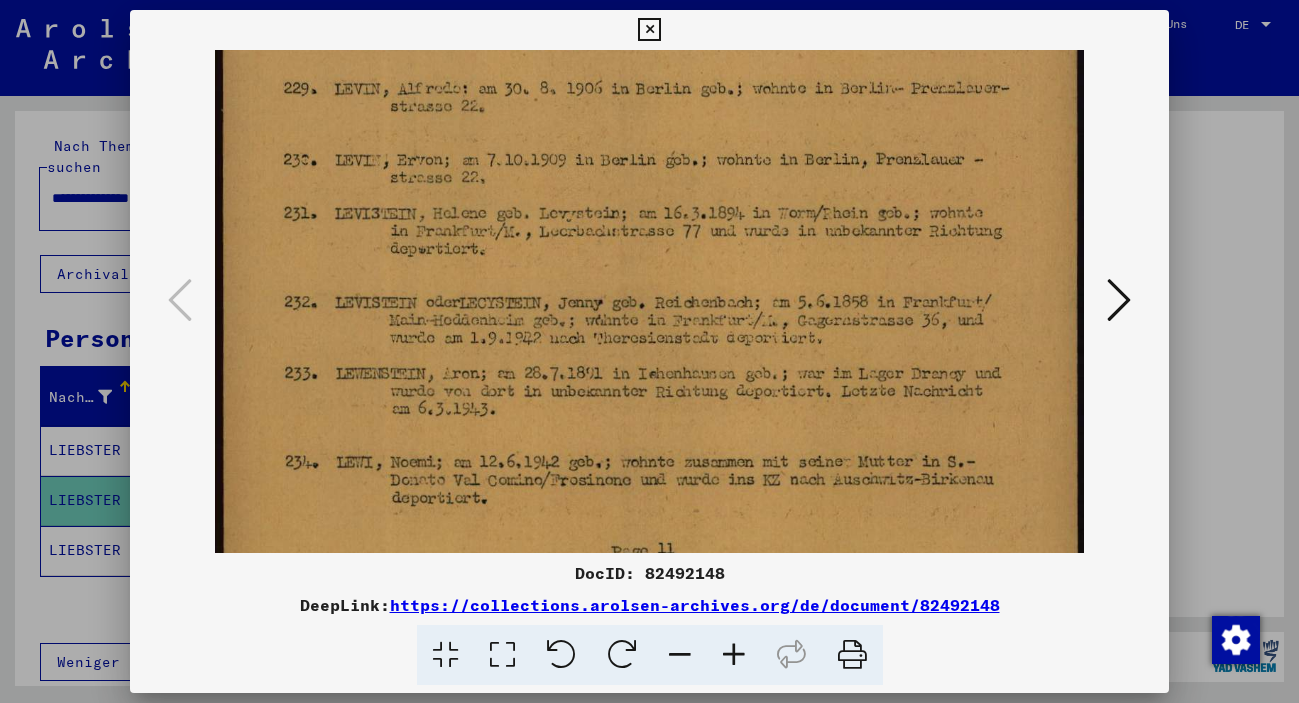 scroll, scrollTop: 900, scrollLeft: 0, axis: vertical 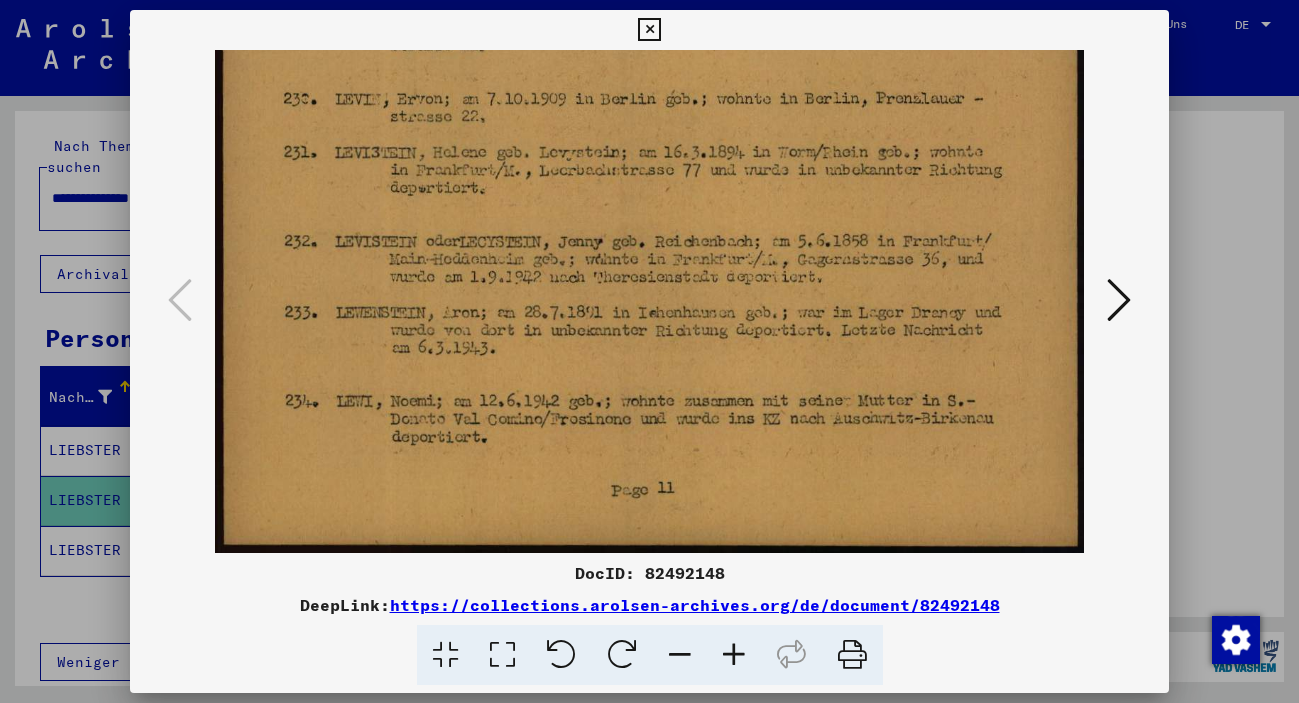 drag, startPoint x: 779, startPoint y: 454, endPoint x: 811, endPoint y: 160, distance: 295.73636 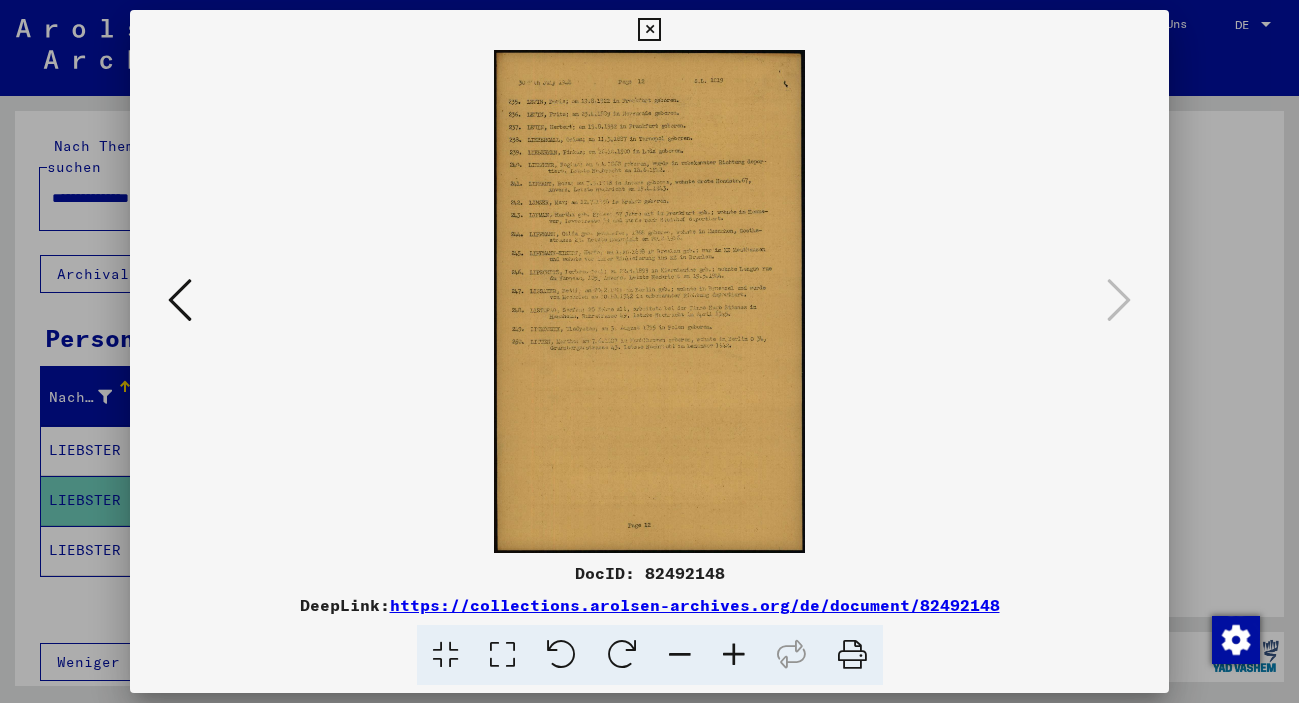 click at bounding box center (734, 655) 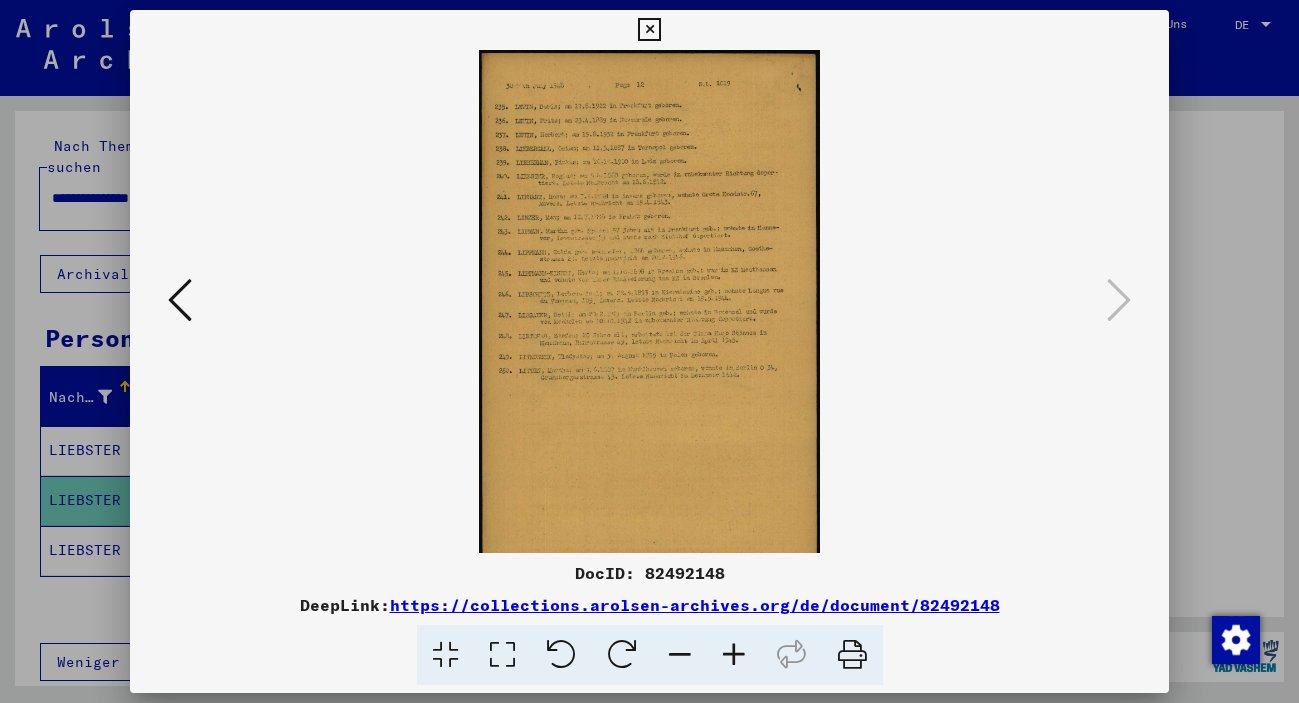 click at bounding box center [734, 655] 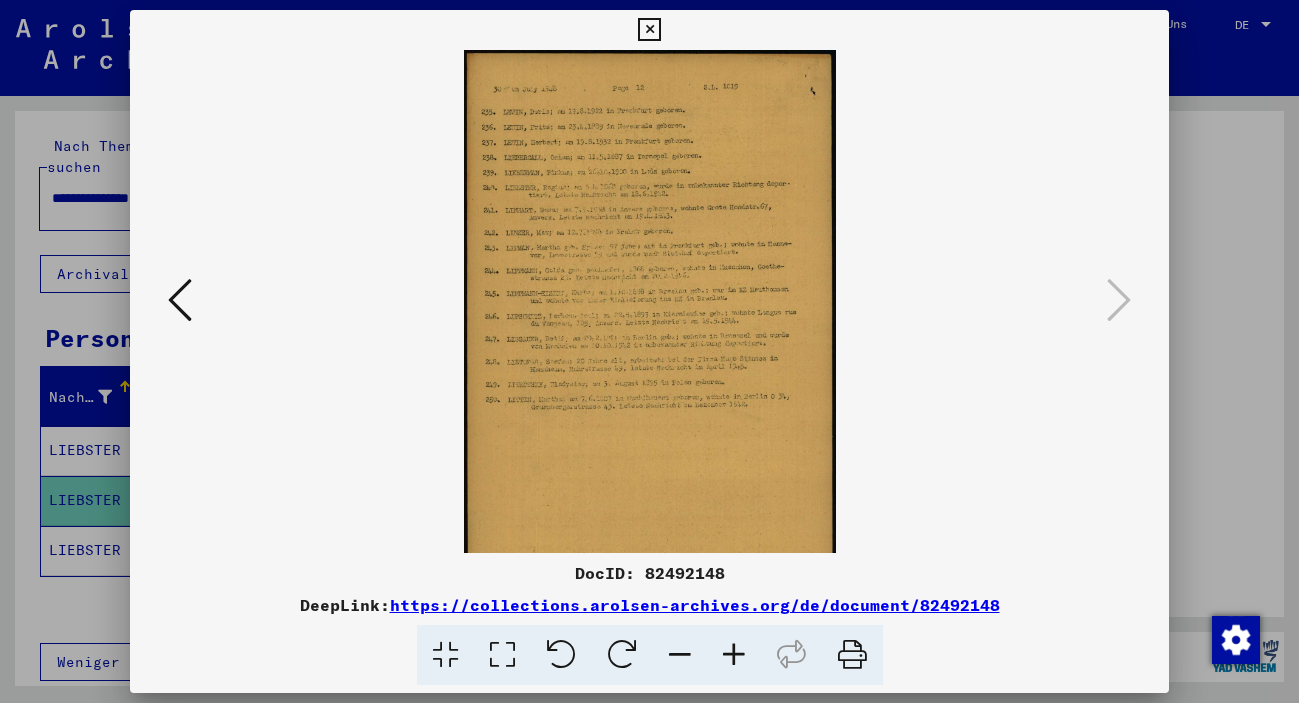 click at bounding box center [734, 655] 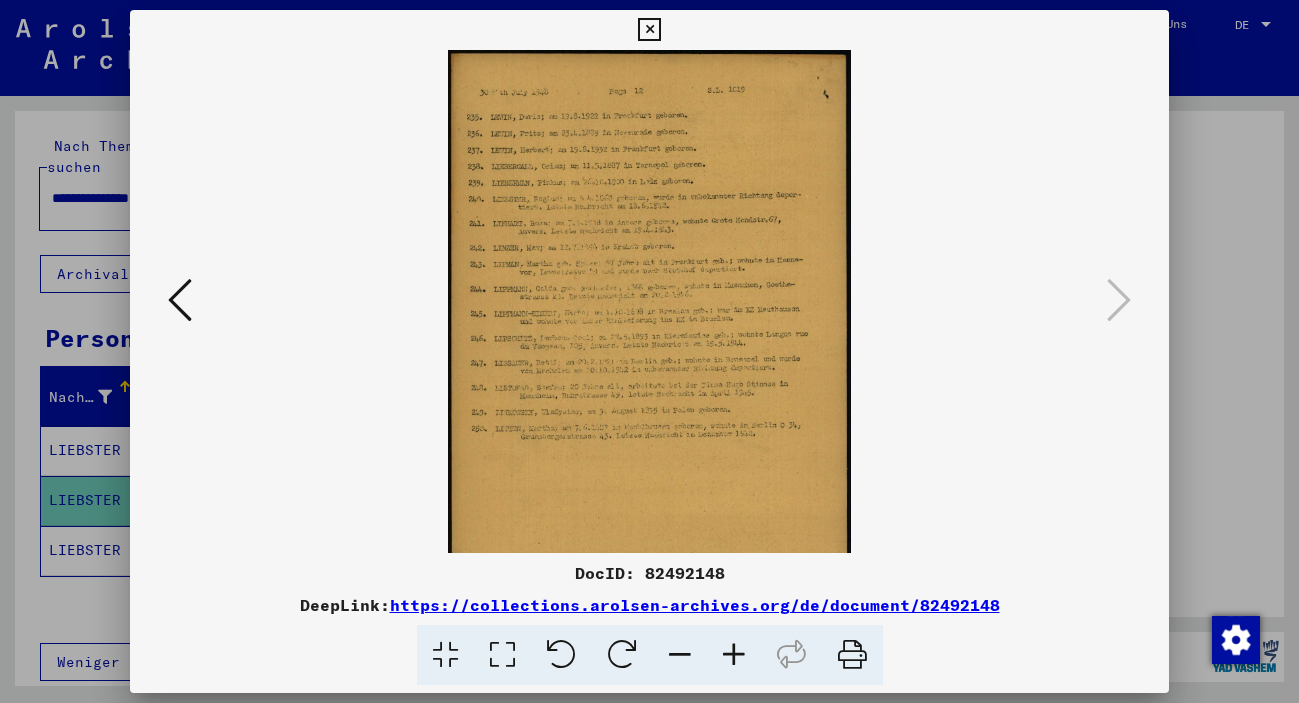 click at bounding box center (734, 655) 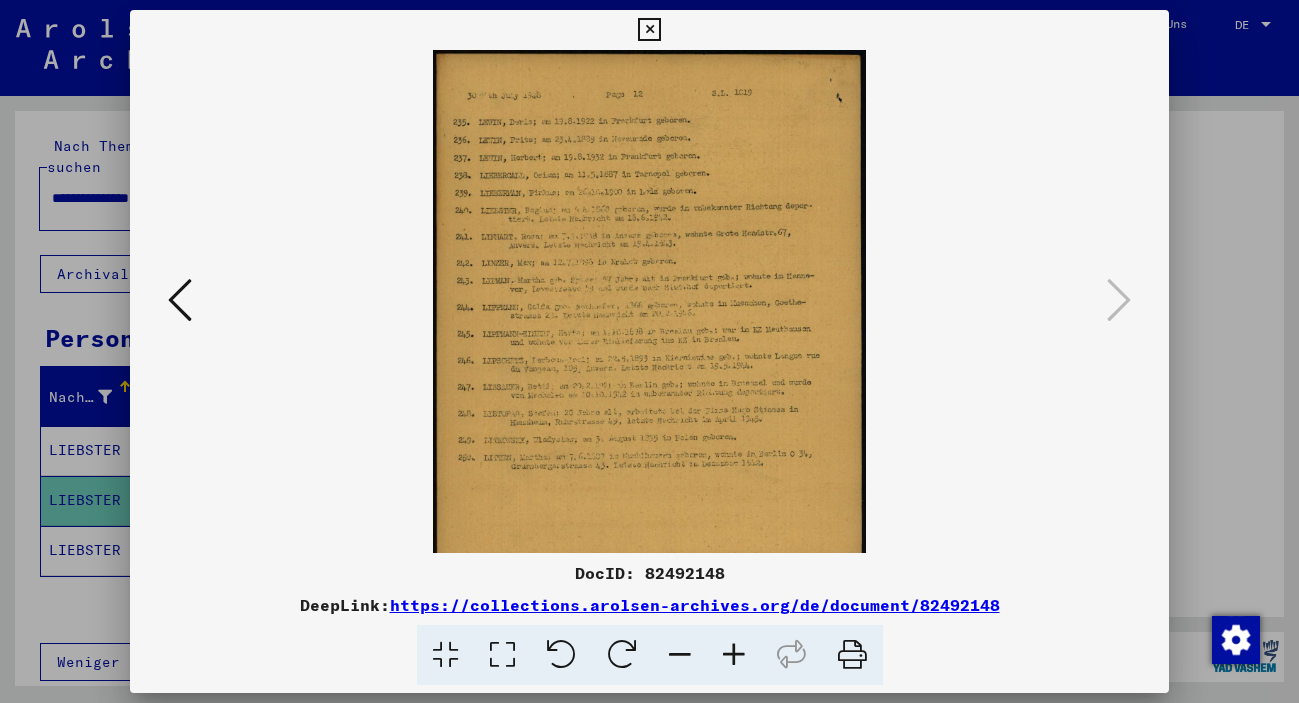 click at bounding box center (734, 655) 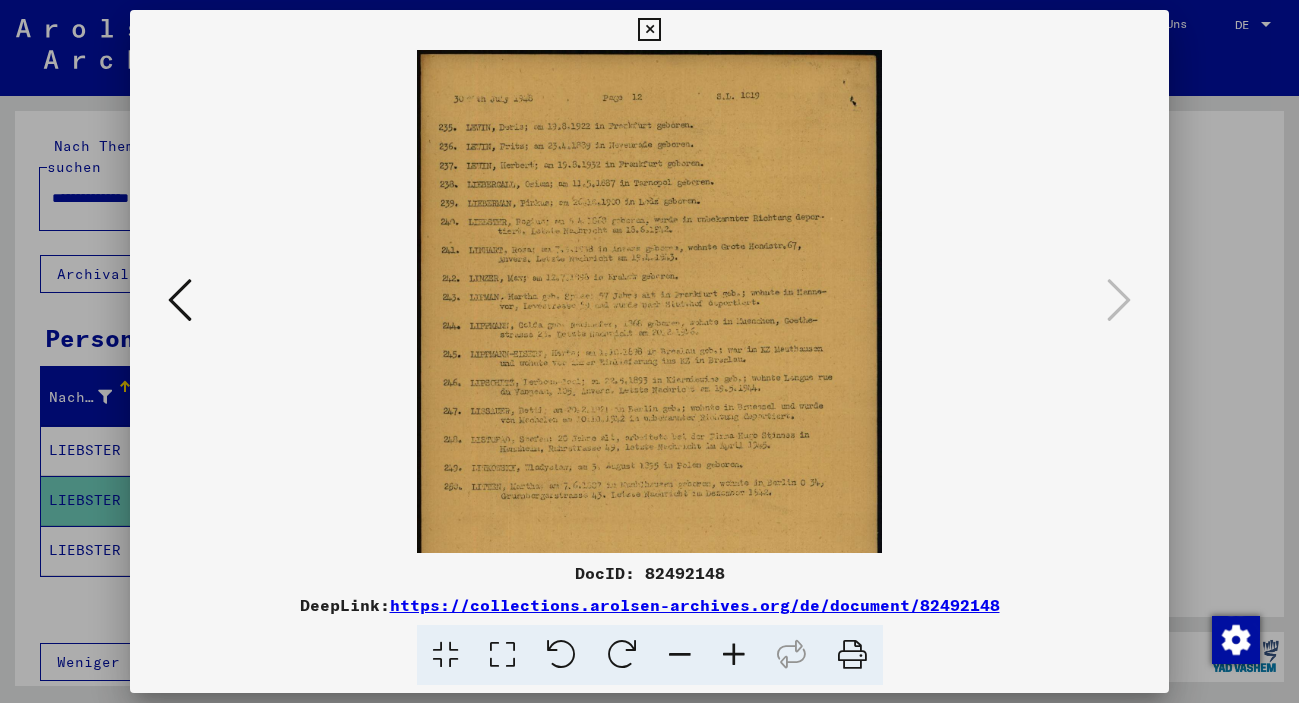 click at bounding box center [734, 655] 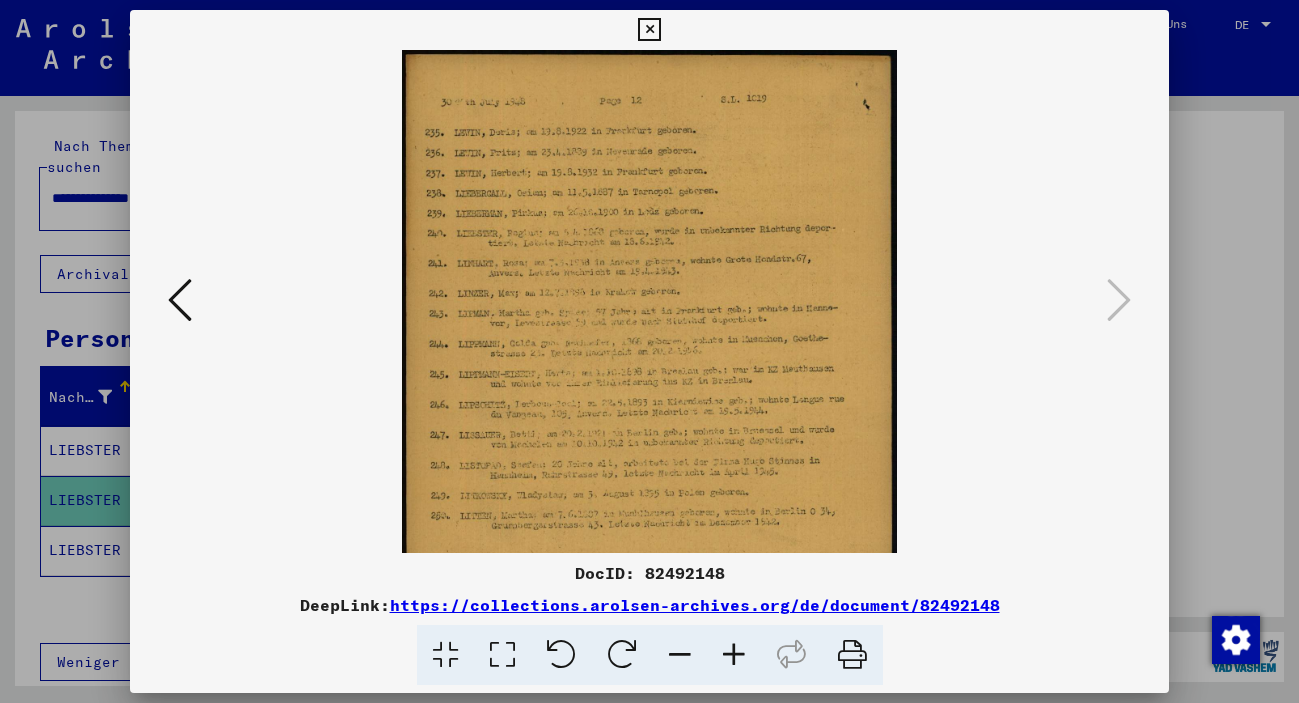 click at bounding box center (734, 655) 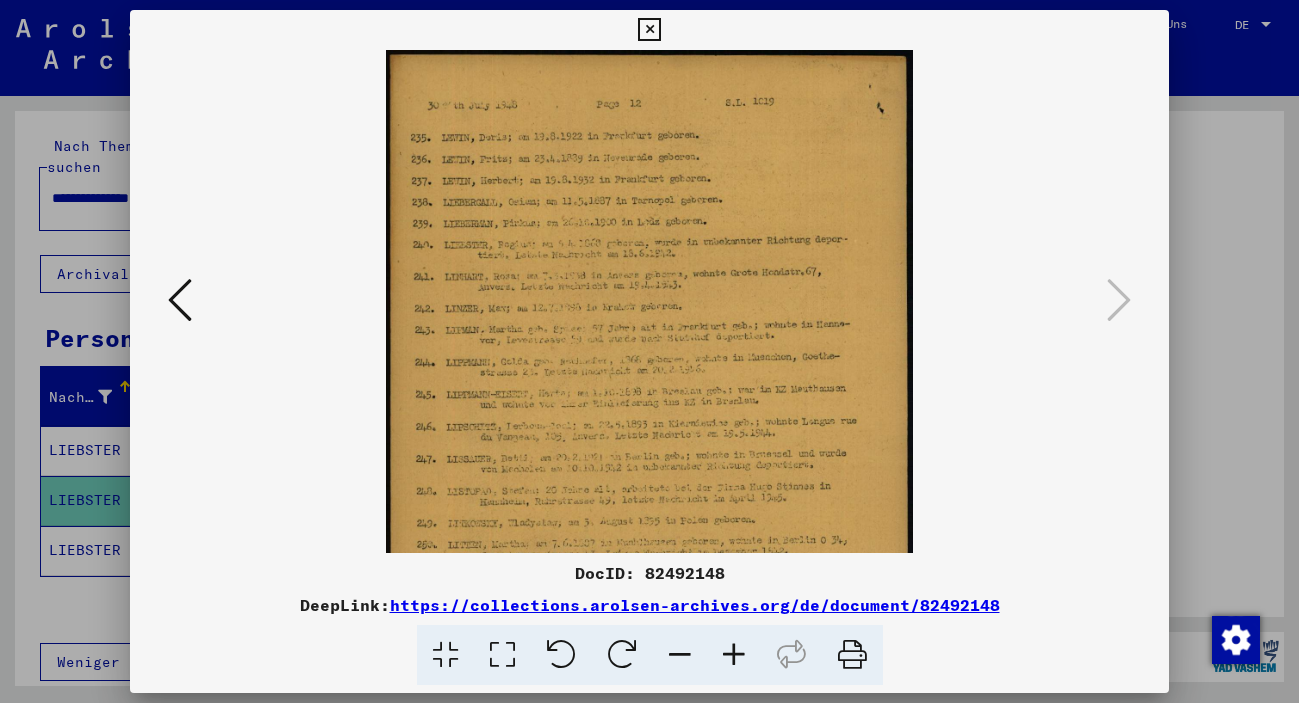 click at bounding box center (791, 655) 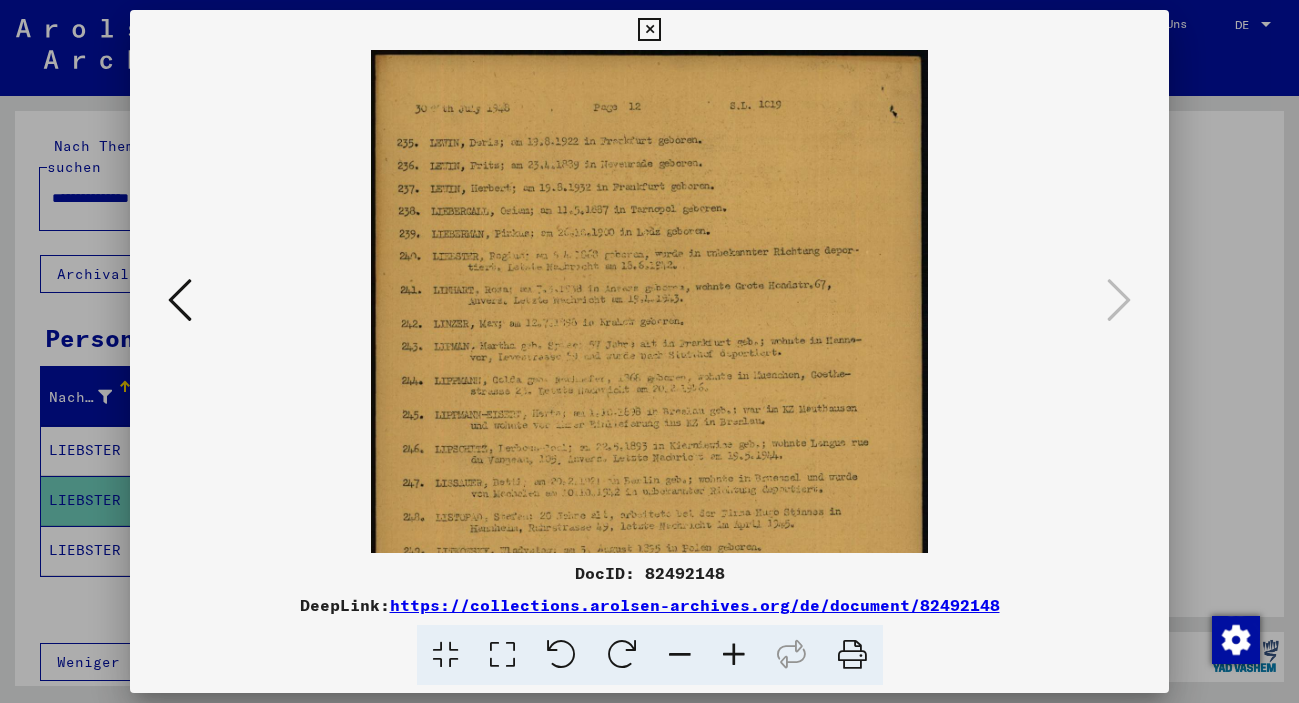 click at bounding box center [734, 655] 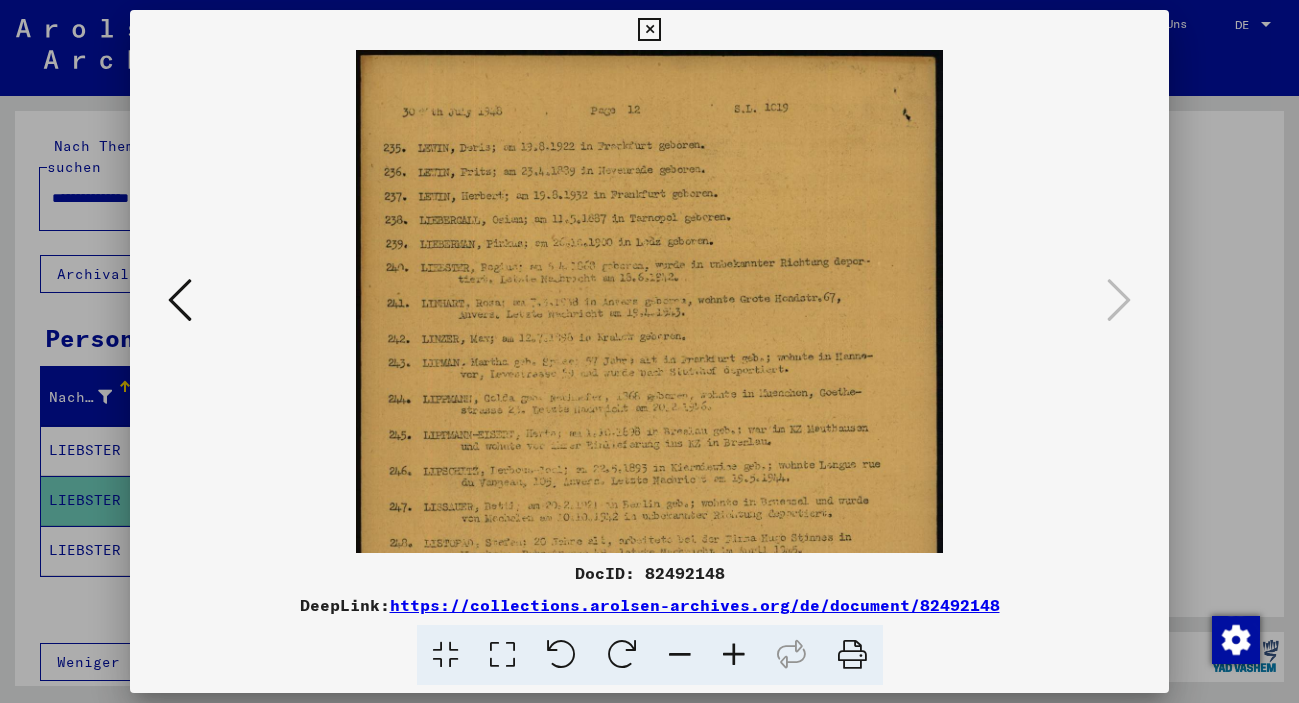 click at bounding box center [734, 655] 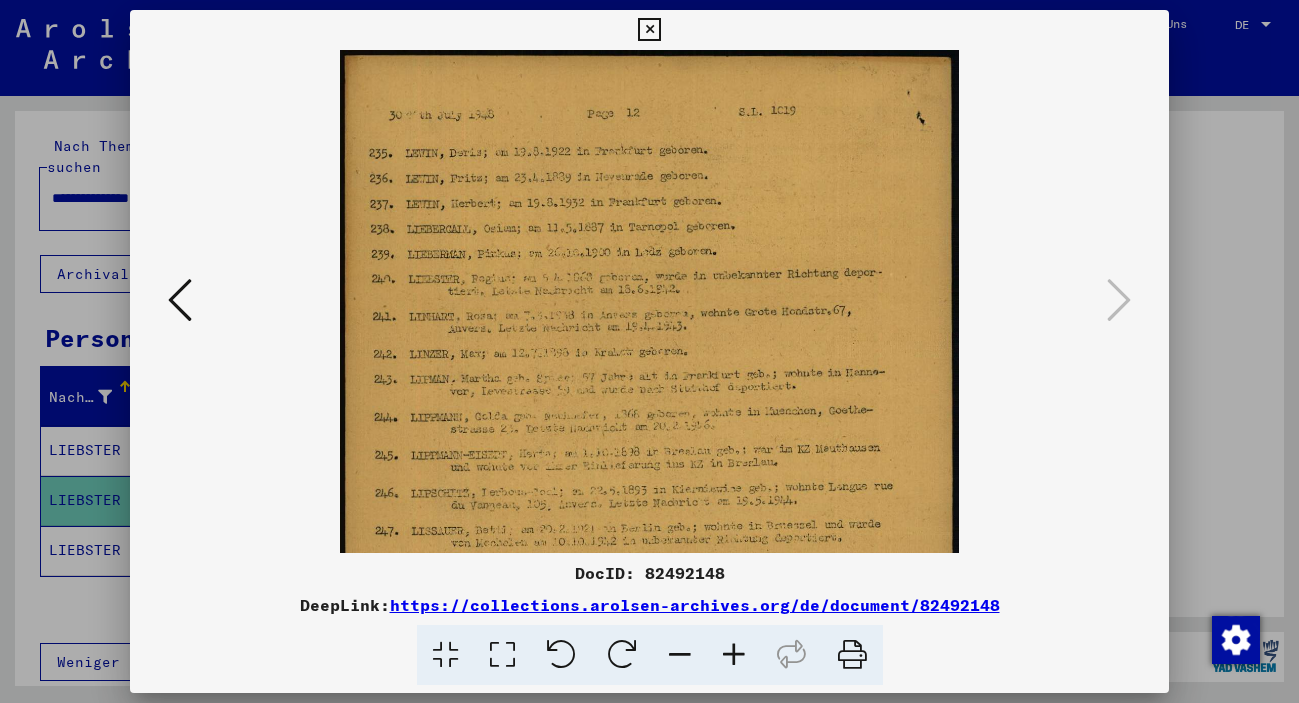click at bounding box center (734, 655) 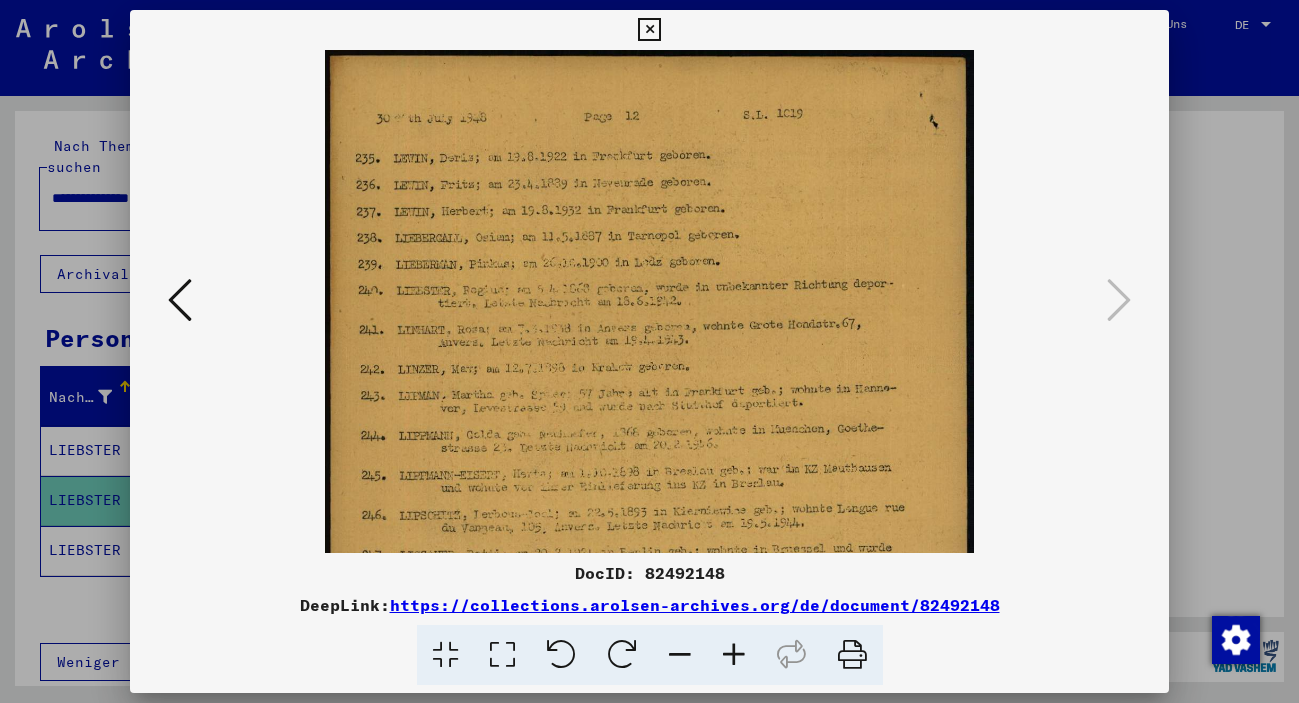 click at bounding box center [734, 655] 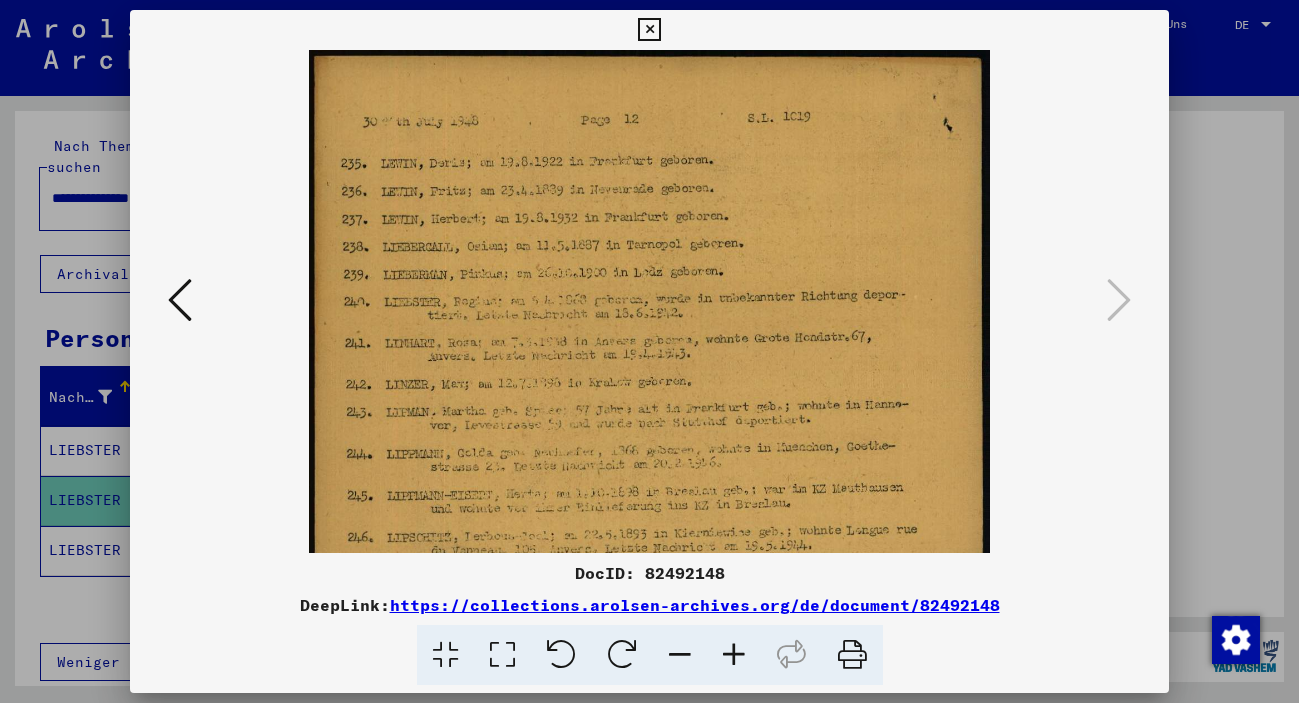 click at bounding box center [734, 655] 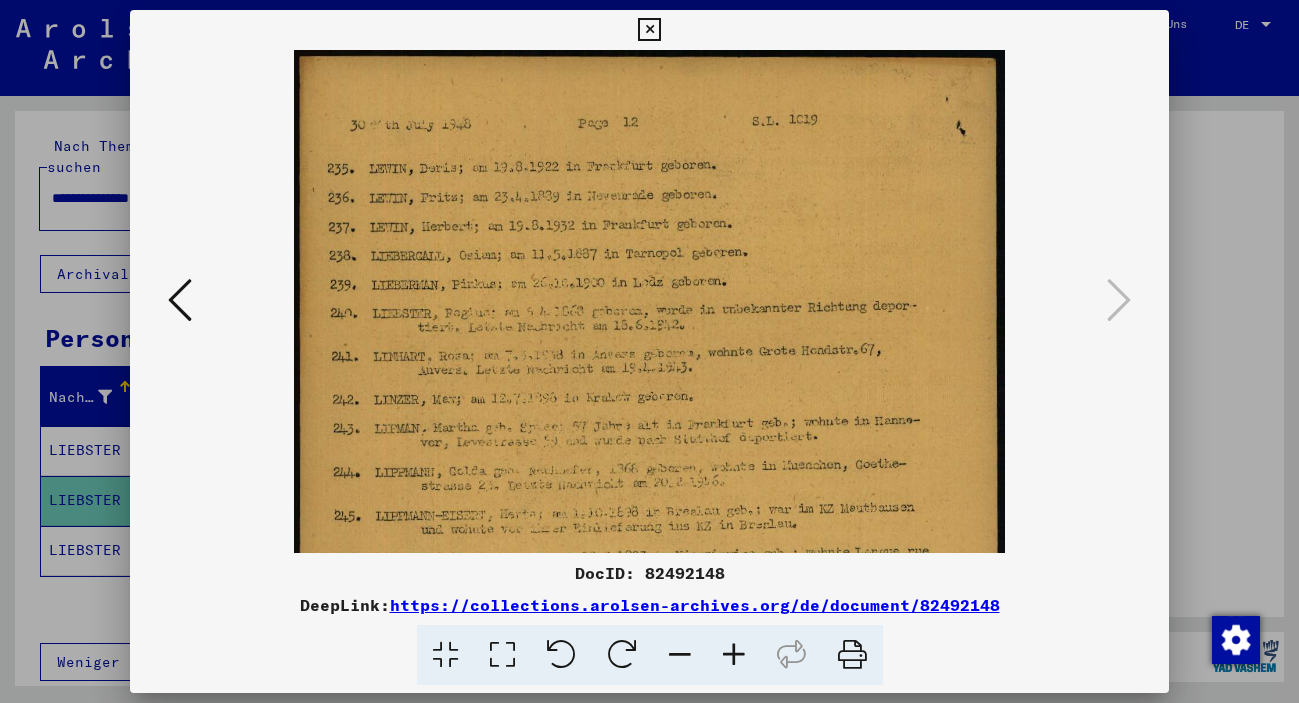 click at bounding box center [734, 655] 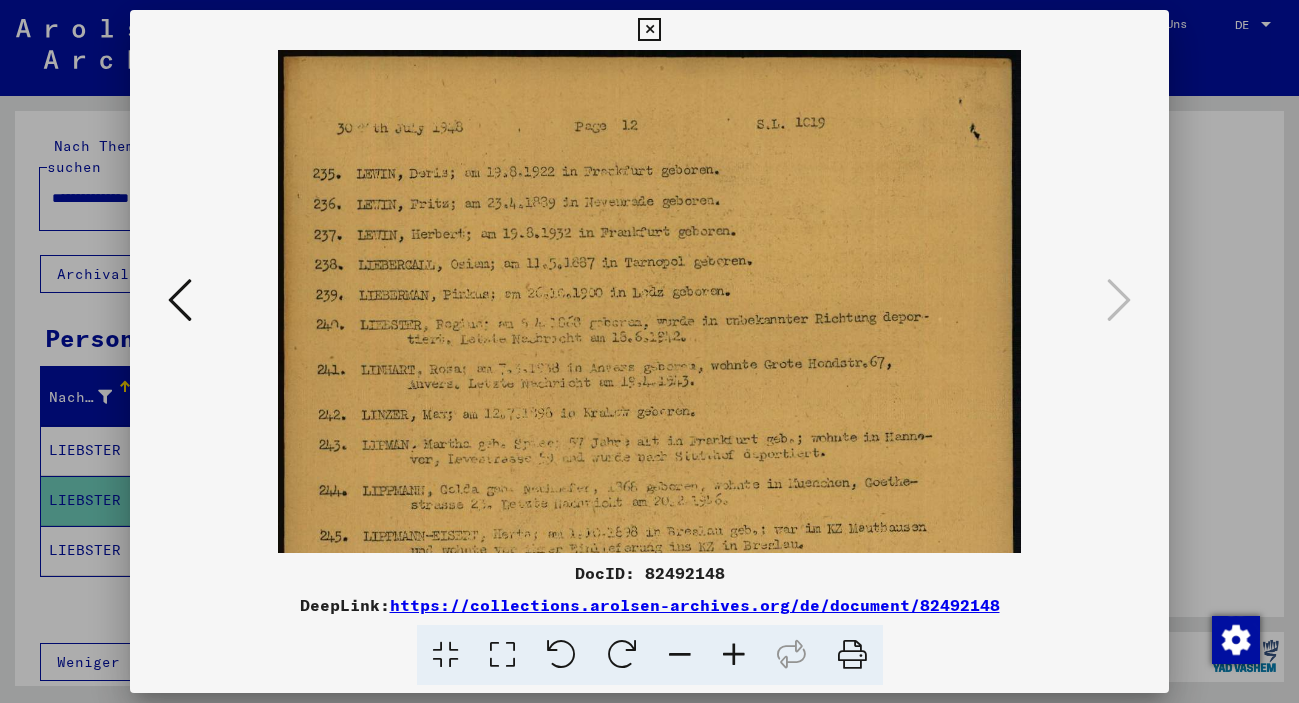 click at bounding box center [734, 655] 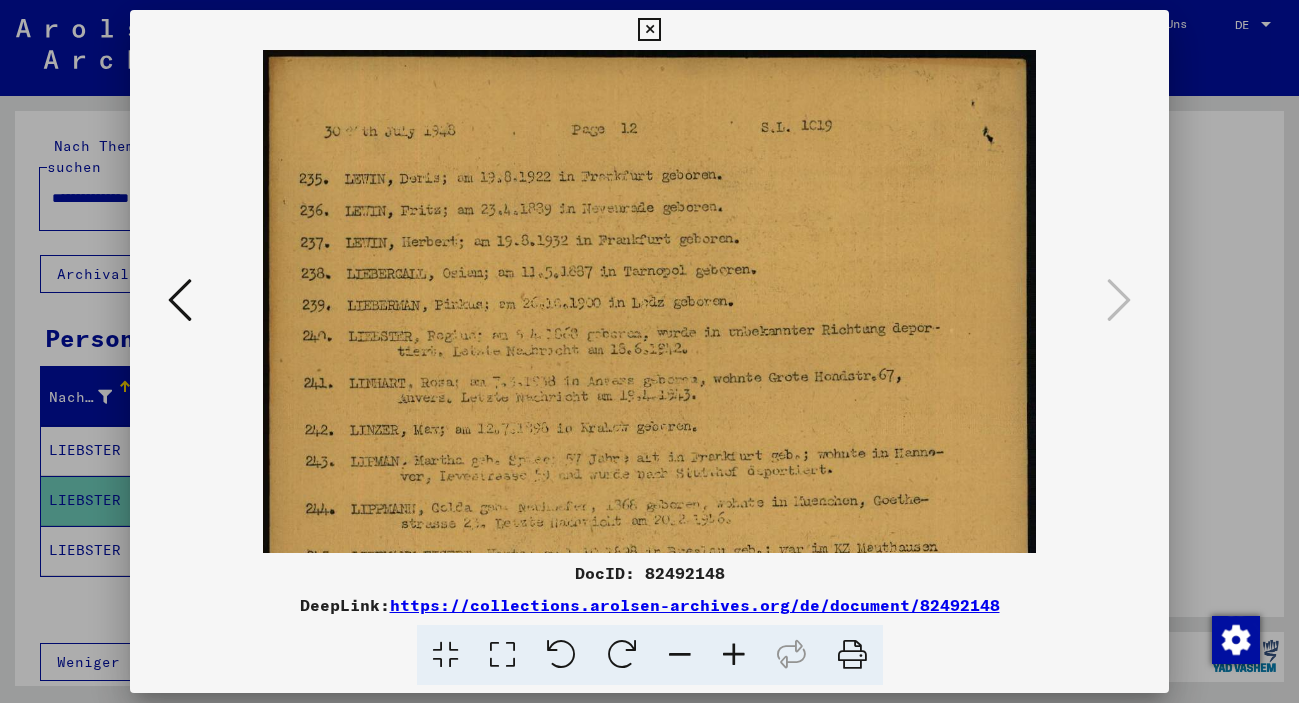 click at bounding box center (734, 655) 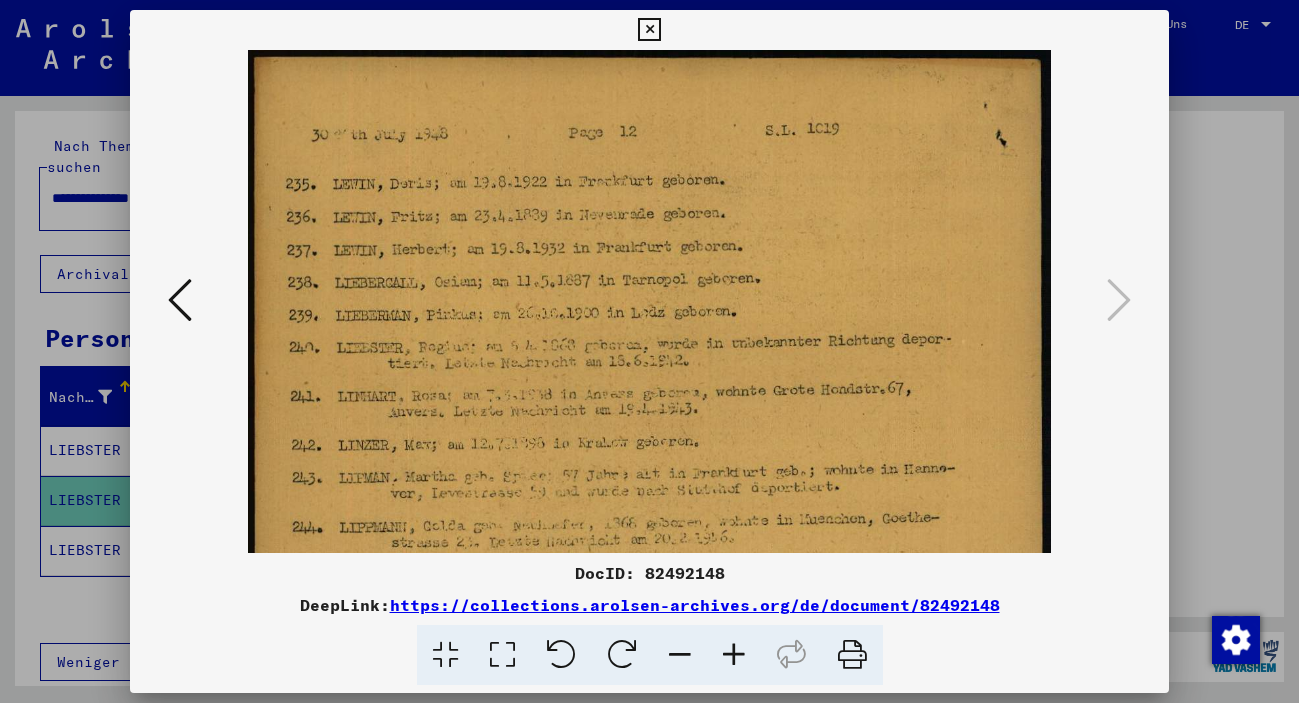 click at bounding box center (734, 655) 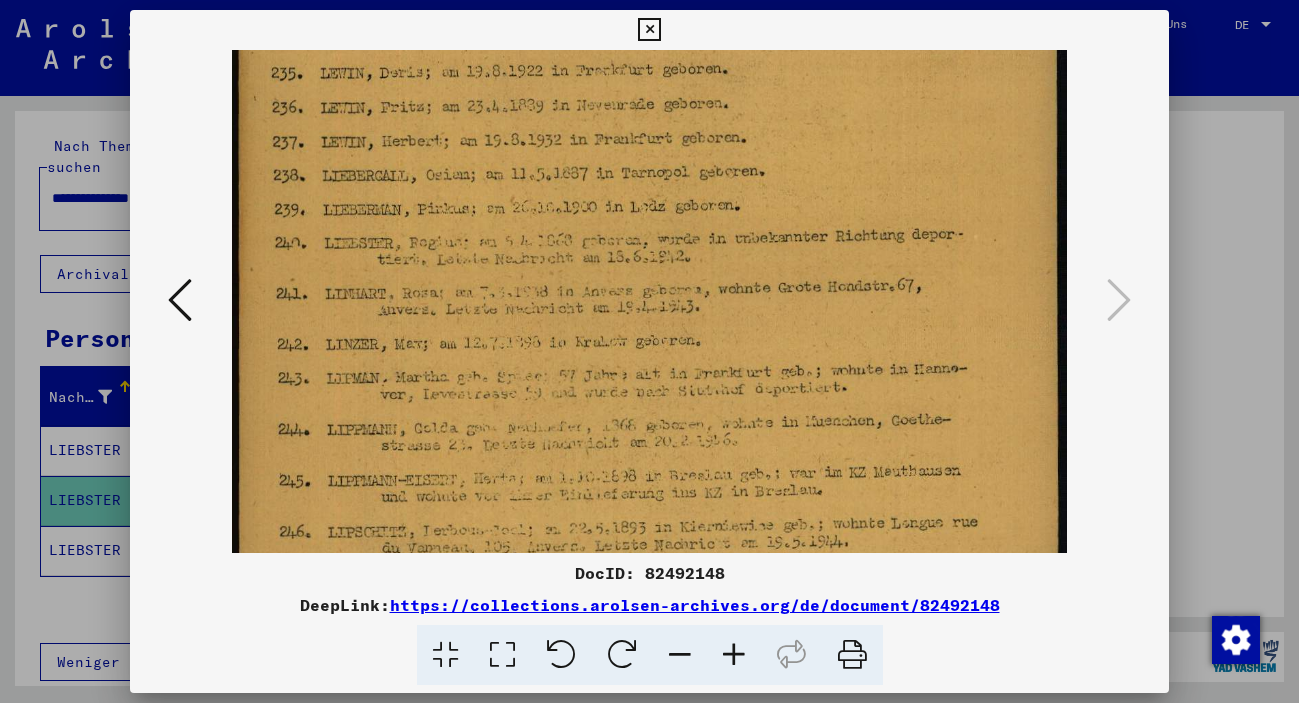 scroll, scrollTop: 287, scrollLeft: 0, axis: vertical 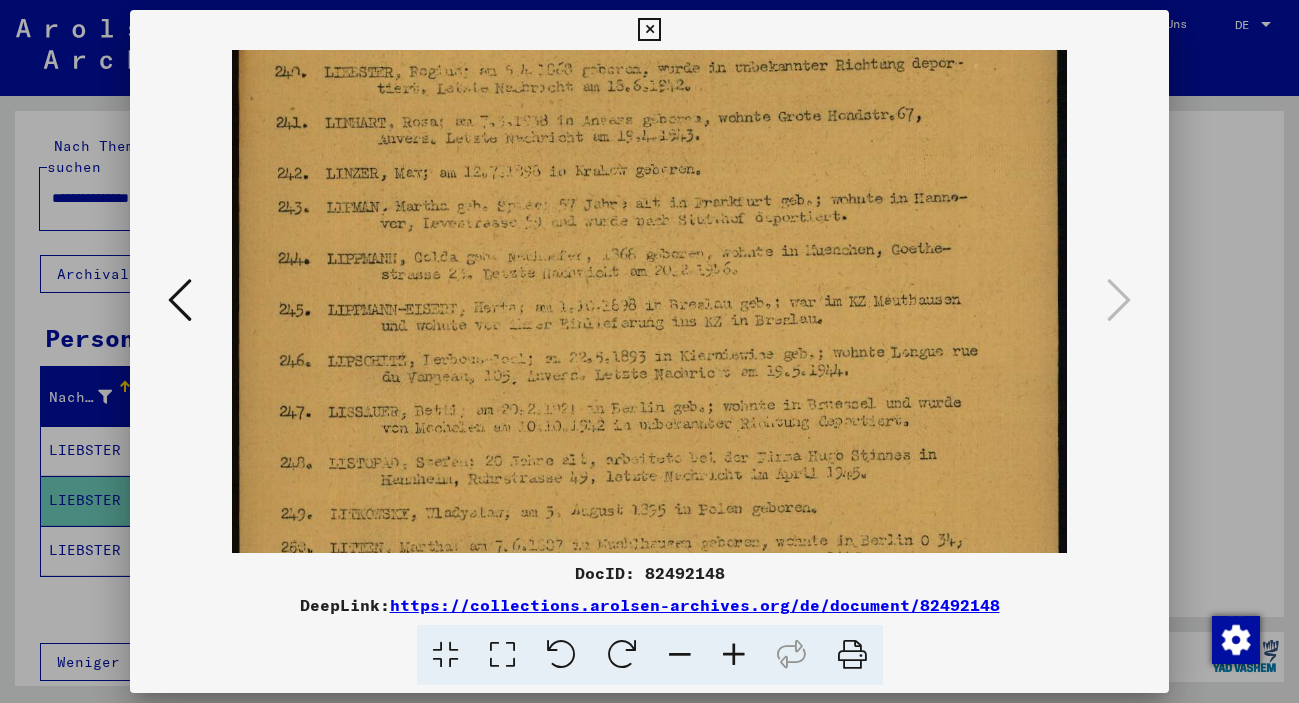 drag, startPoint x: 718, startPoint y: 353, endPoint x: 723, endPoint y: 125, distance: 228.05482 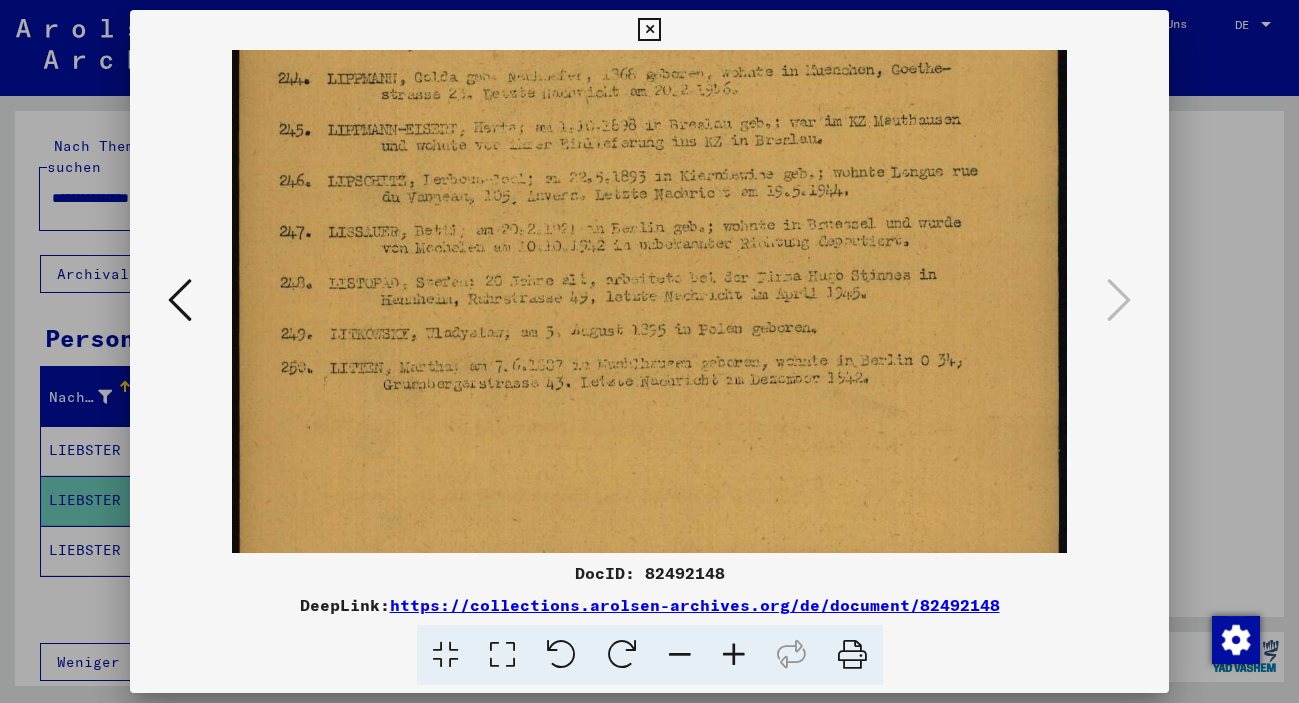 scroll, scrollTop: 468, scrollLeft: 0, axis: vertical 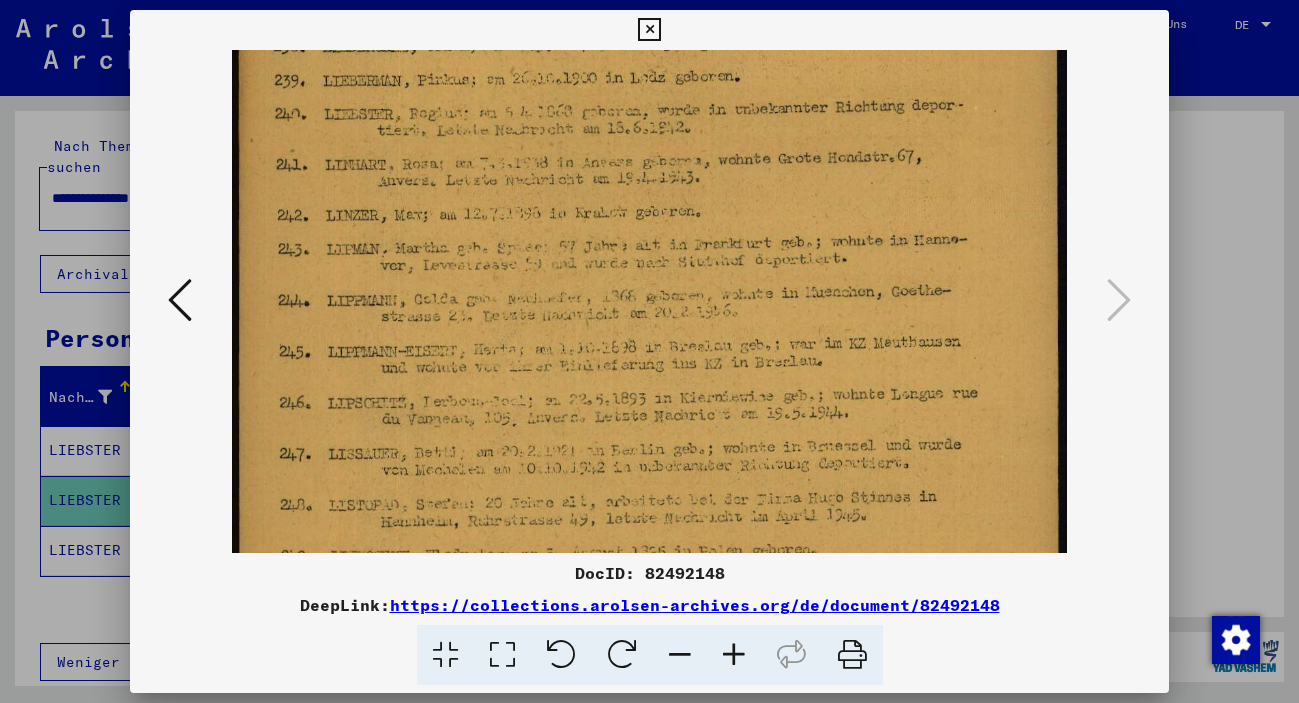 drag, startPoint x: 687, startPoint y: 393, endPoint x: 727, endPoint y: 435, distance: 58 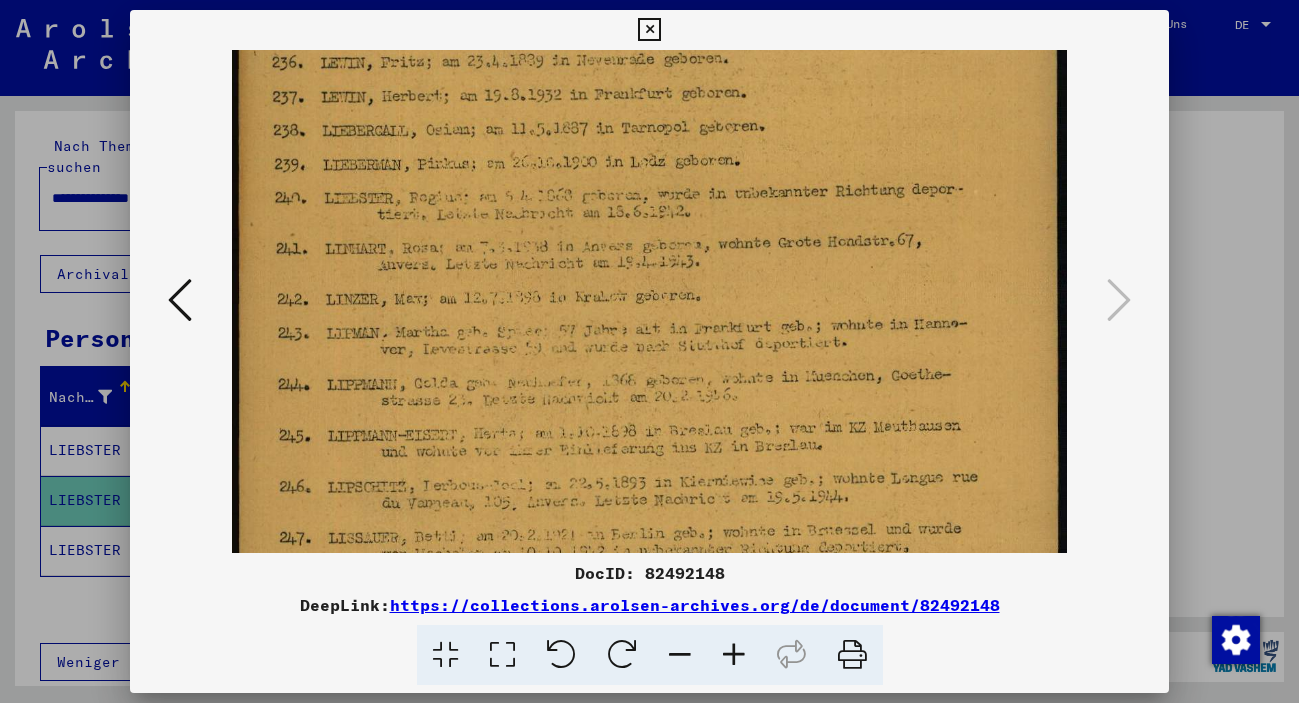 scroll, scrollTop: 125, scrollLeft: 0, axis: vertical 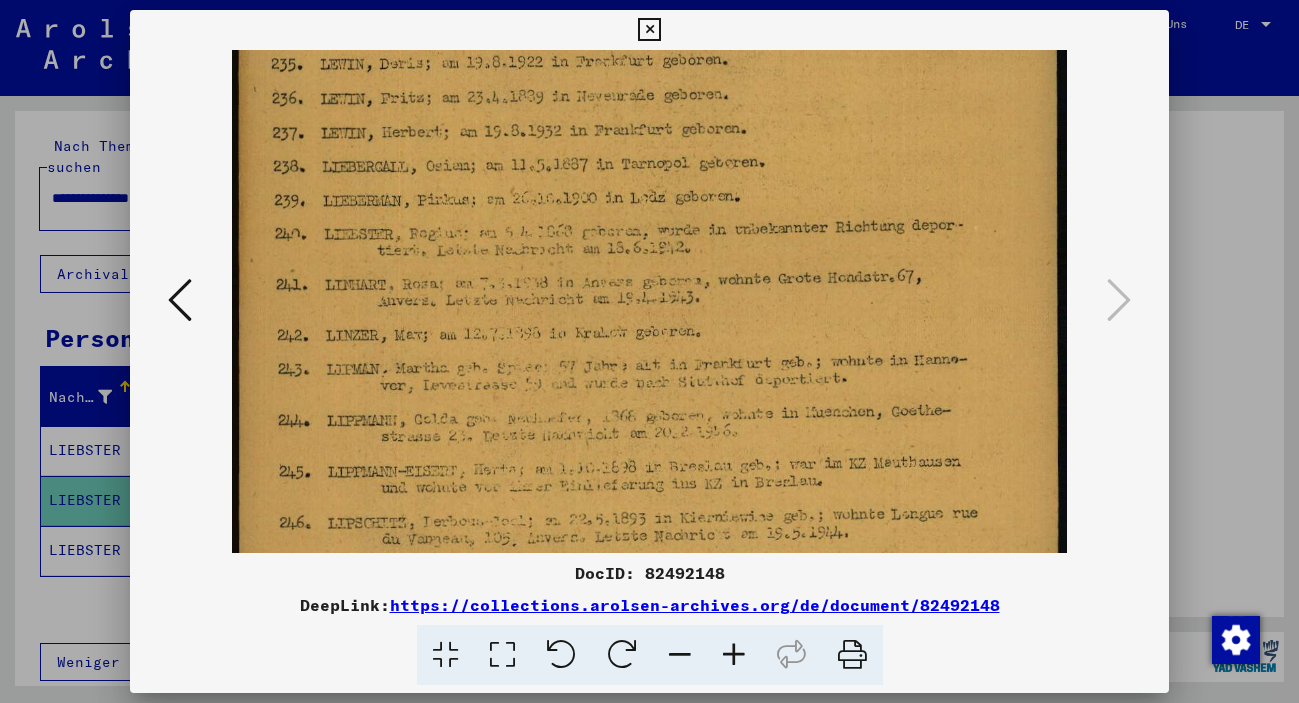 drag, startPoint x: 684, startPoint y: 187, endPoint x: 689, endPoint y: 307, distance: 120.10412 